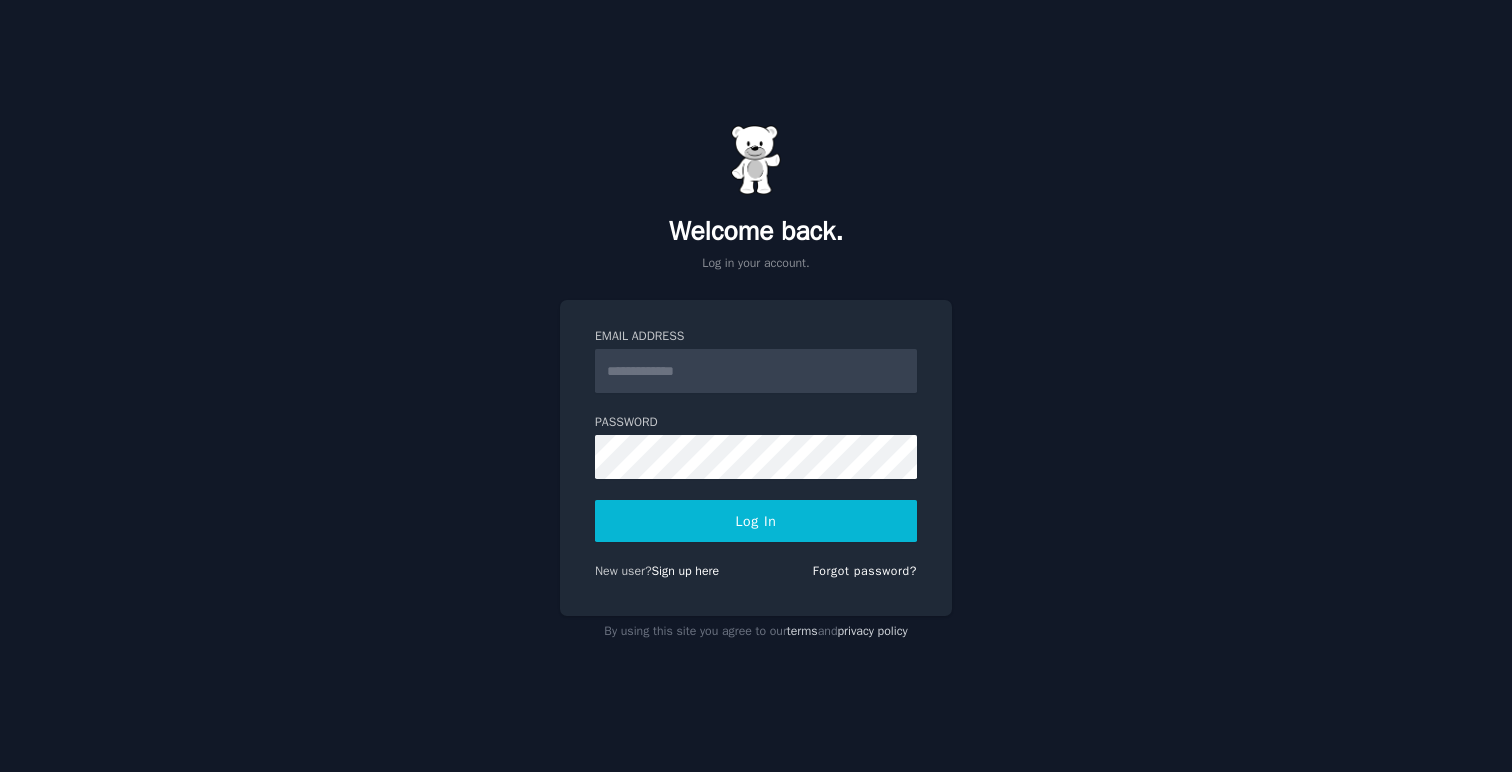 scroll, scrollTop: 0, scrollLeft: 0, axis: both 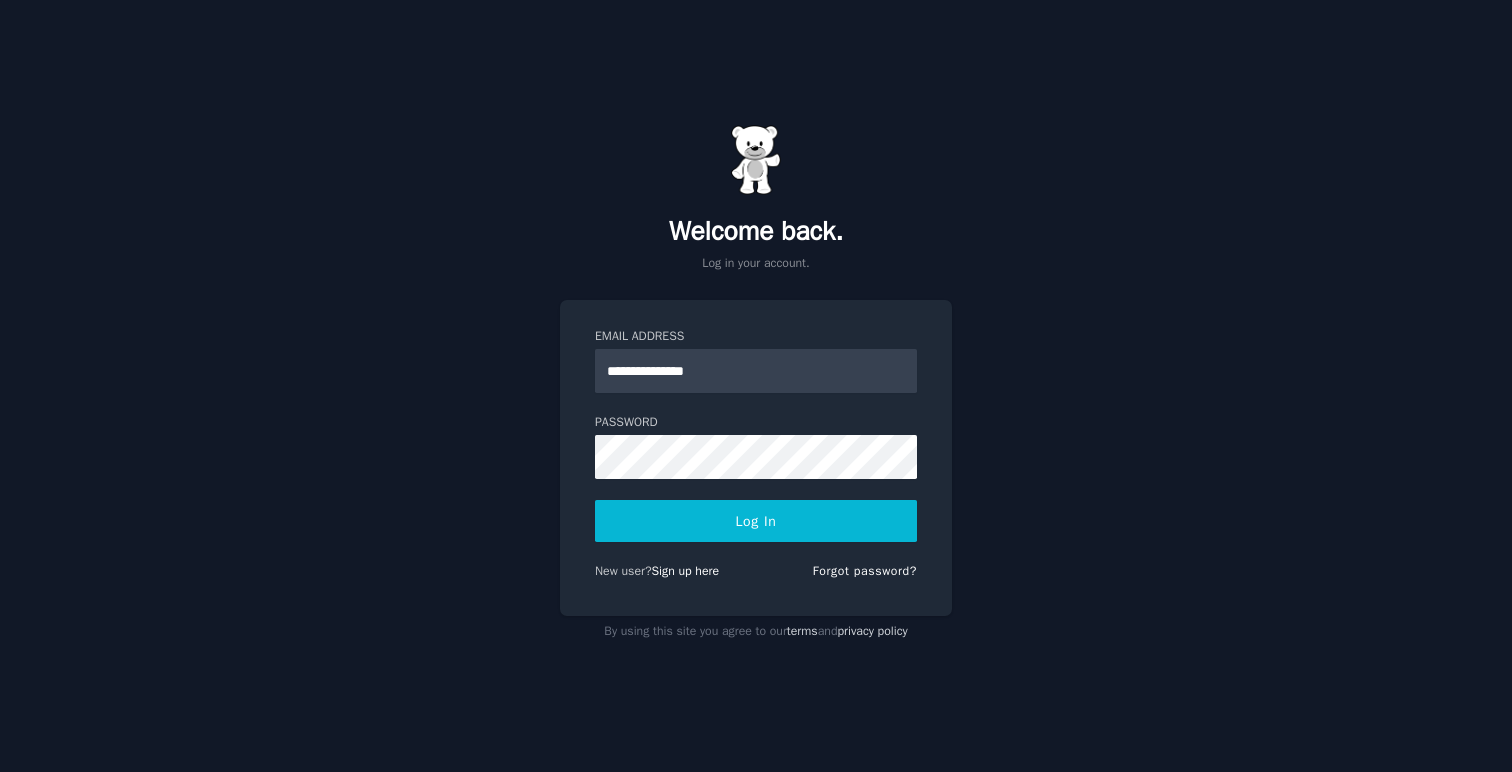 type on "**********" 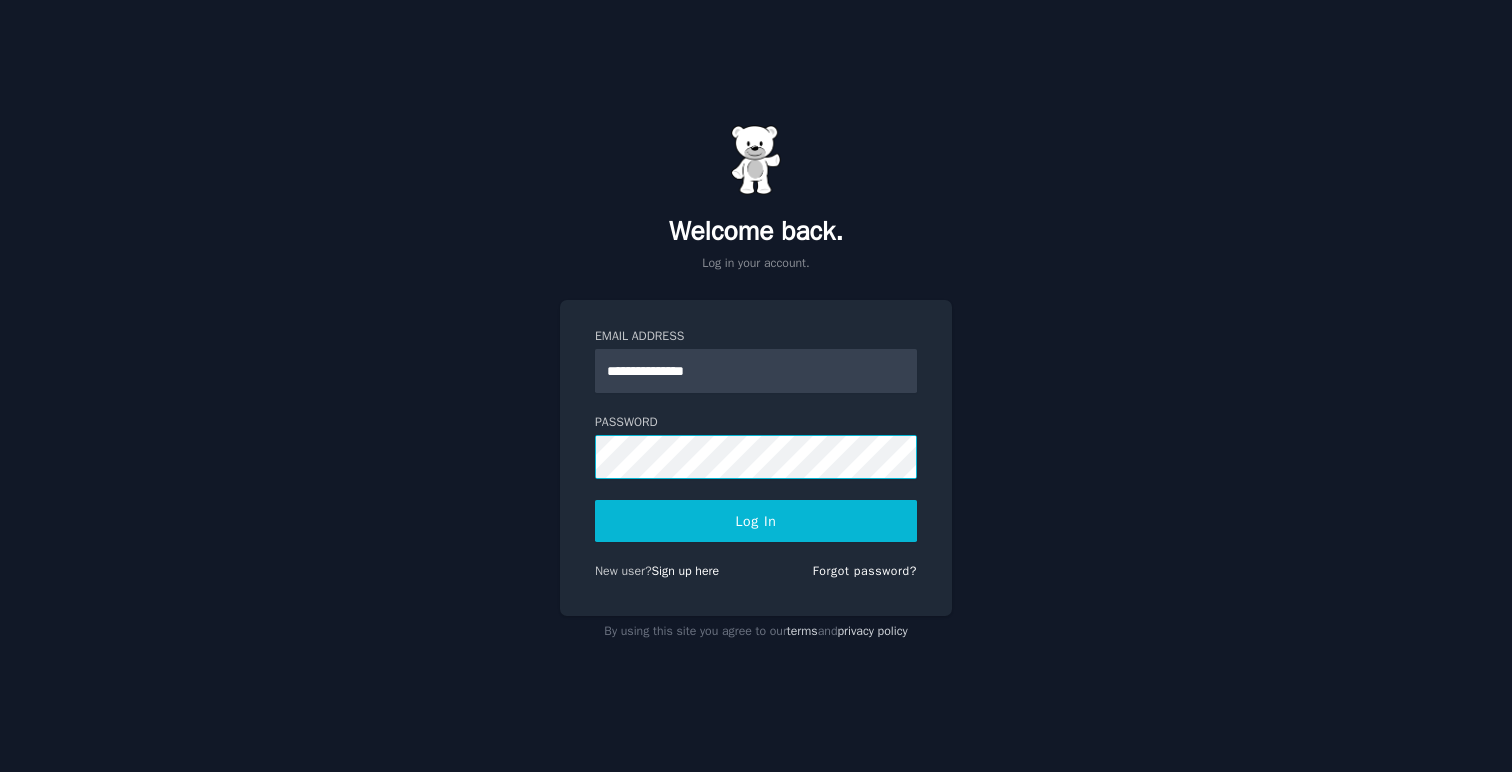 click on "Log In" at bounding box center [756, 521] 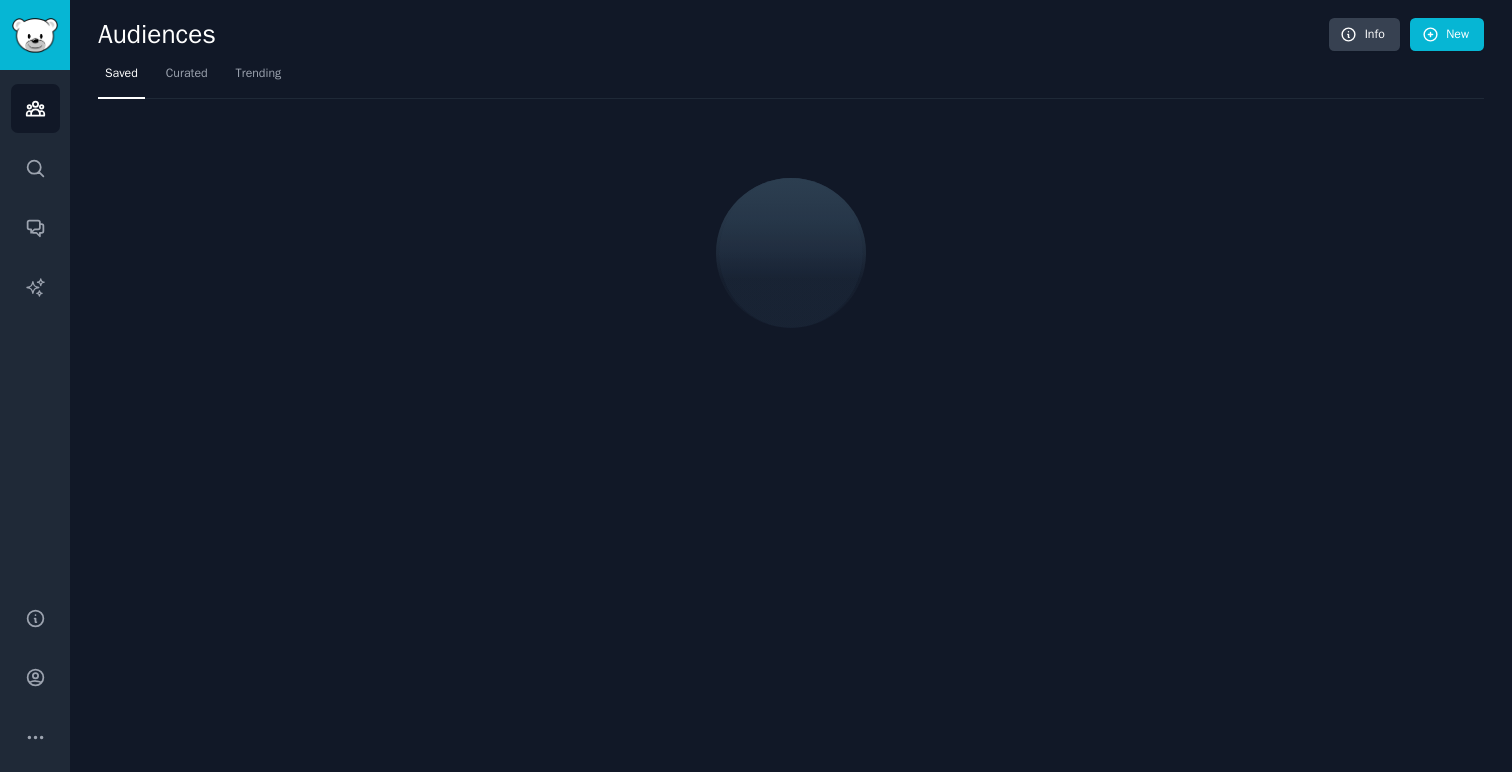scroll, scrollTop: 0, scrollLeft: 0, axis: both 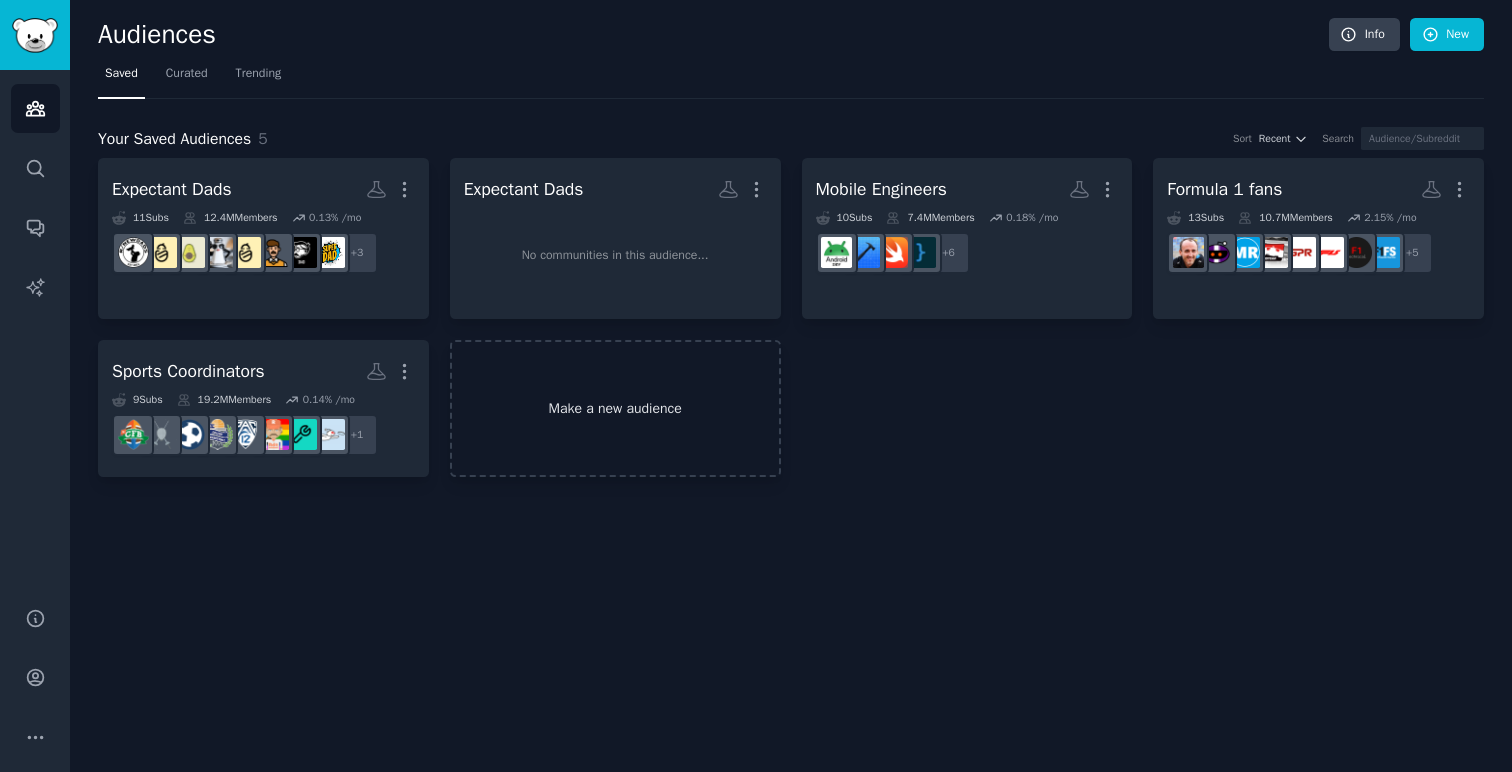 click on "Make a new audience" at bounding box center (615, 408) 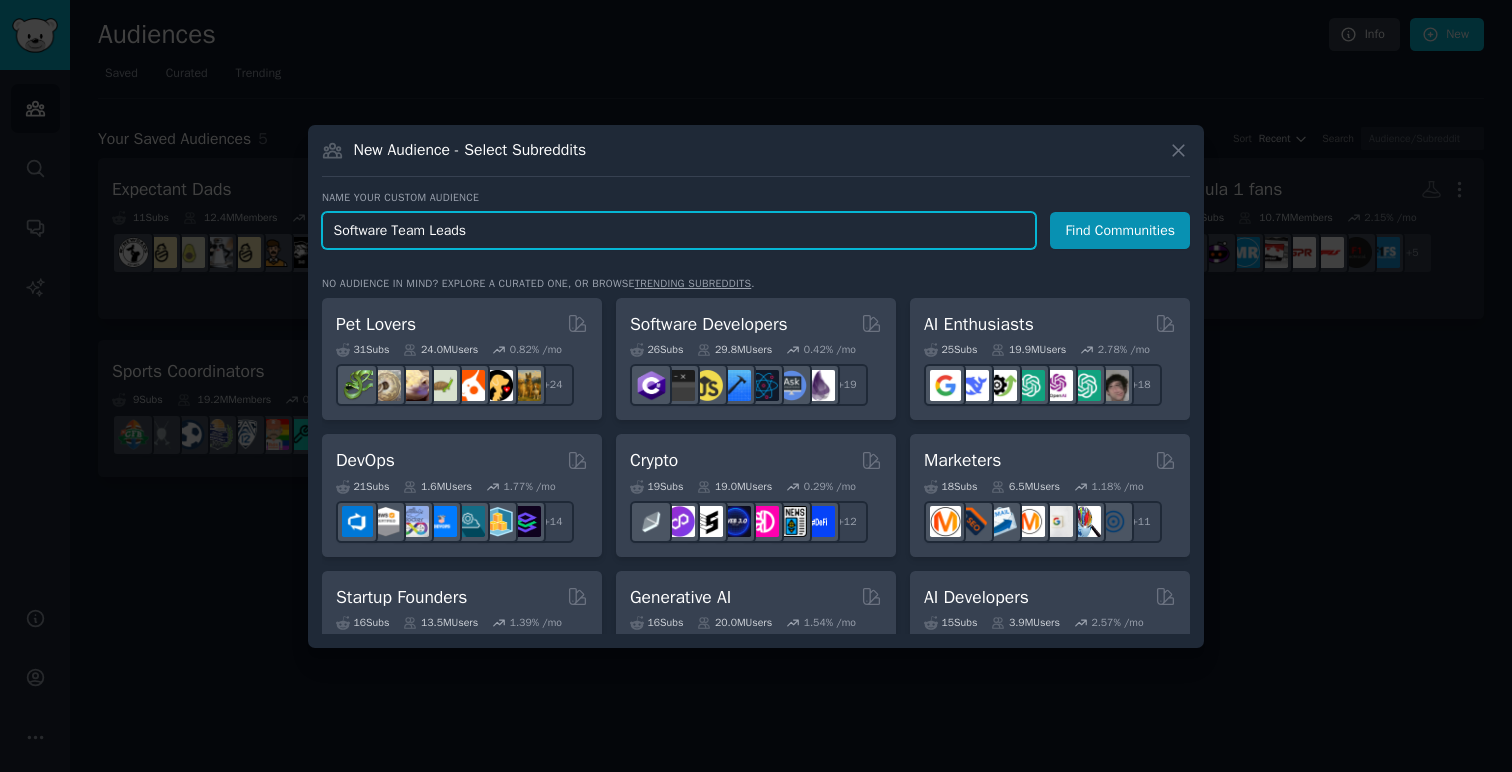 paste on "small team alert" 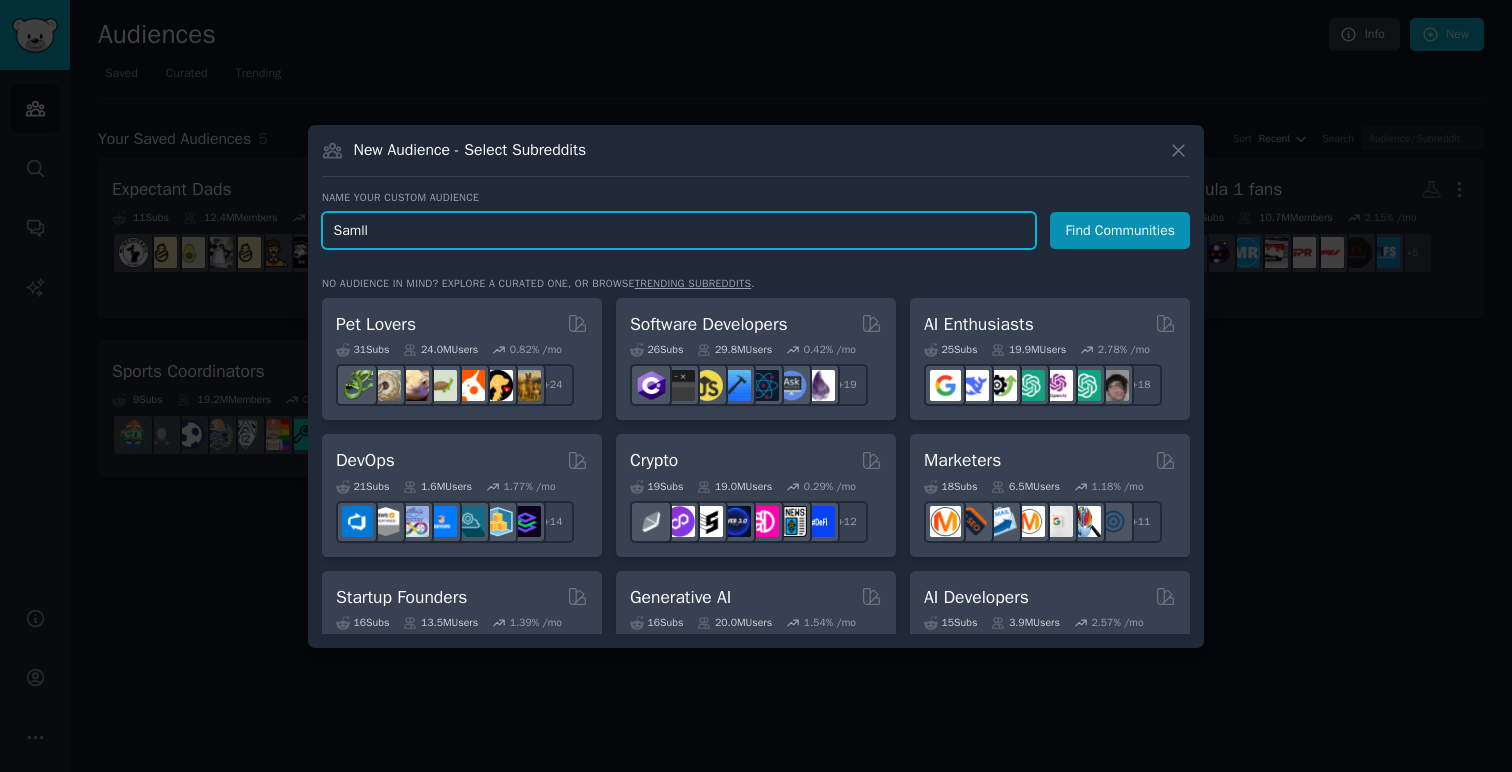 type on "Samll" 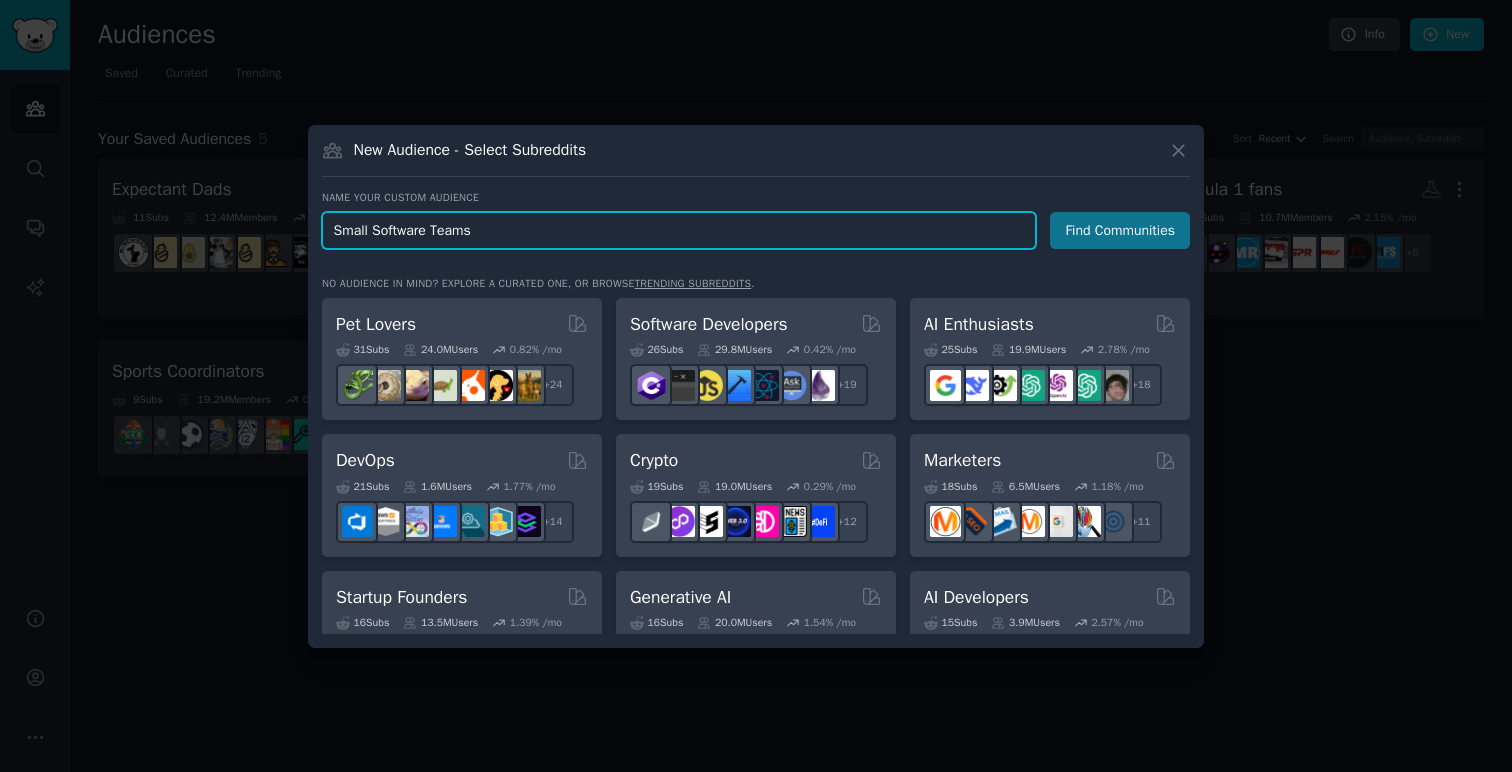 type on "Small Software Teams" 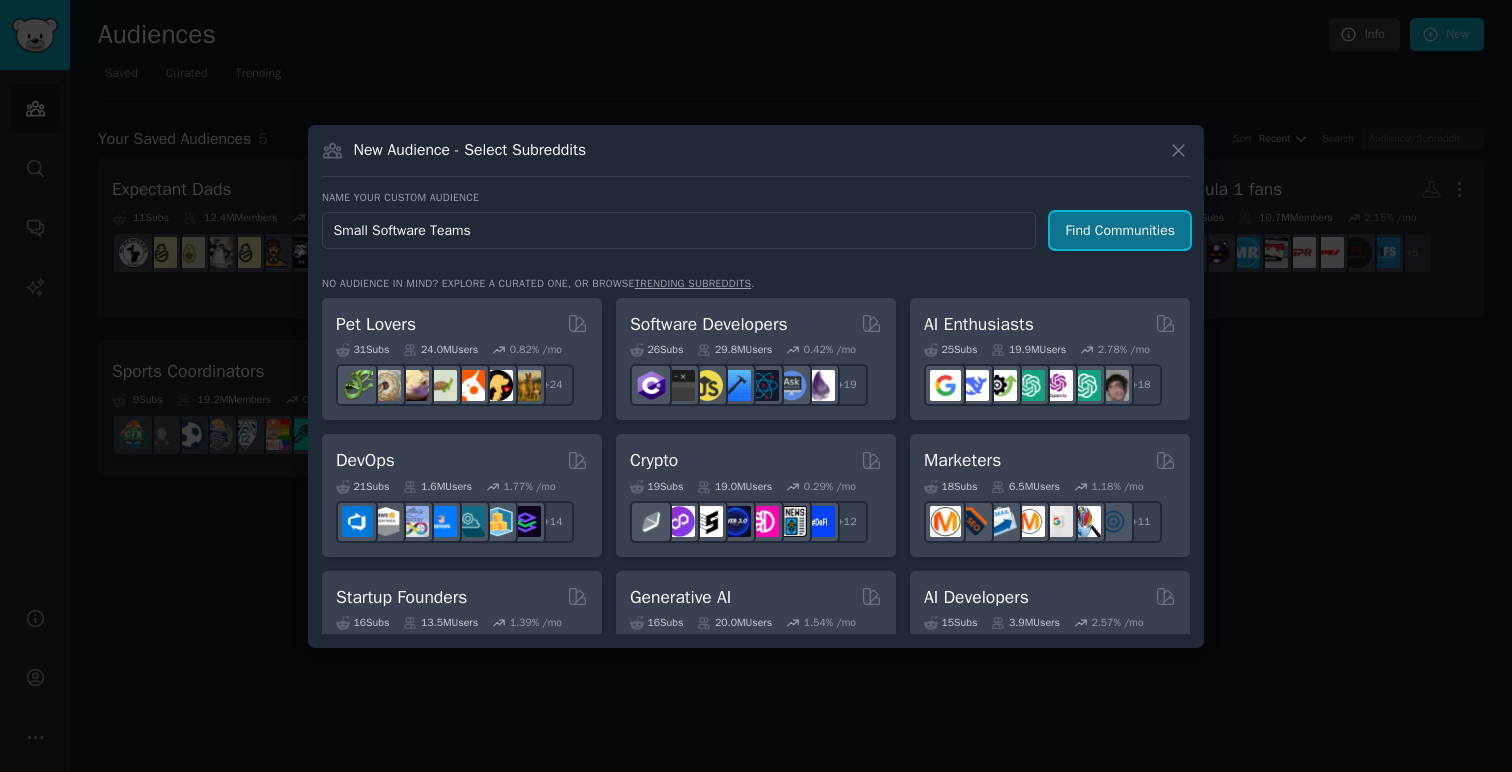 click on "Find Communities" at bounding box center (1120, 230) 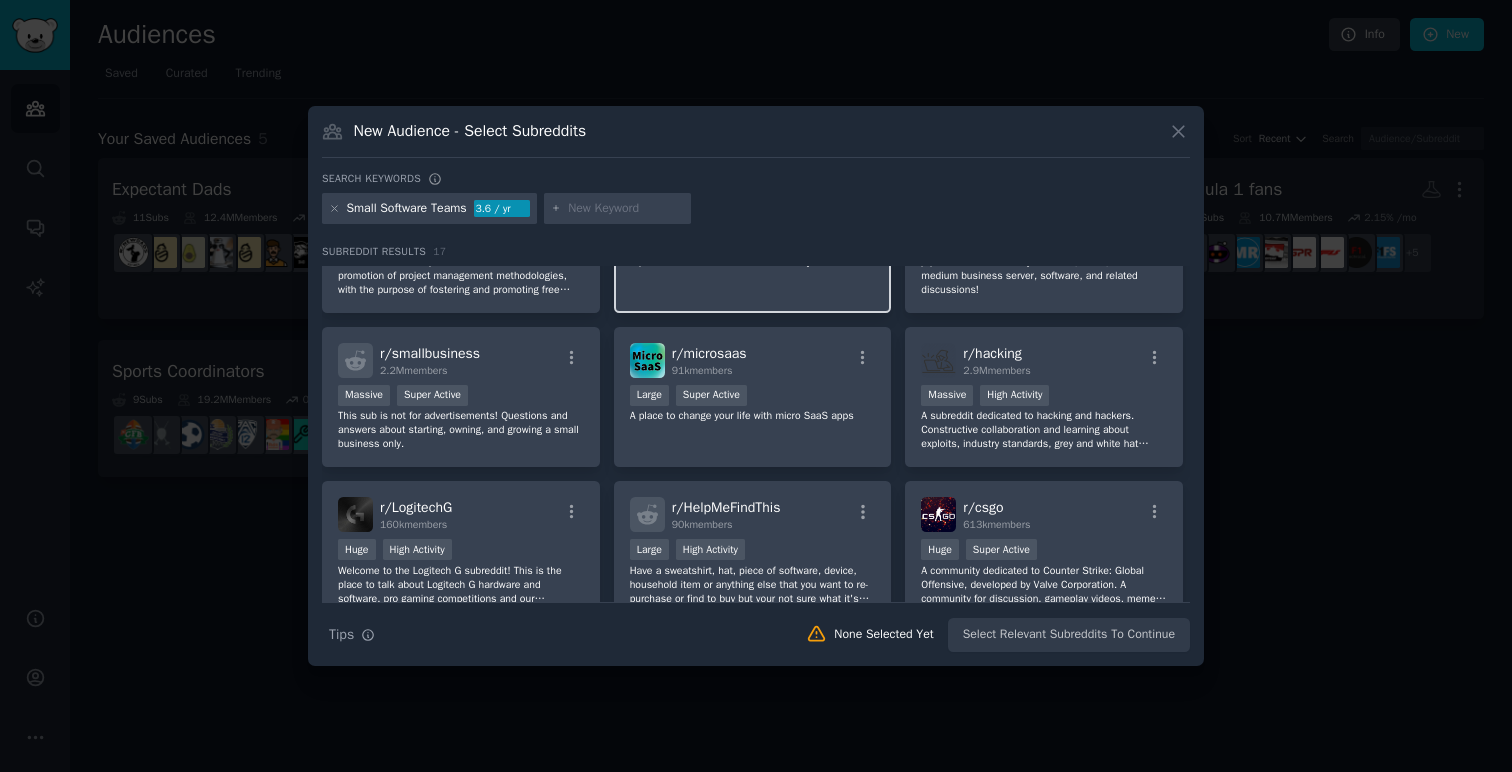 scroll, scrollTop: 100, scrollLeft: 0, axis: vertical 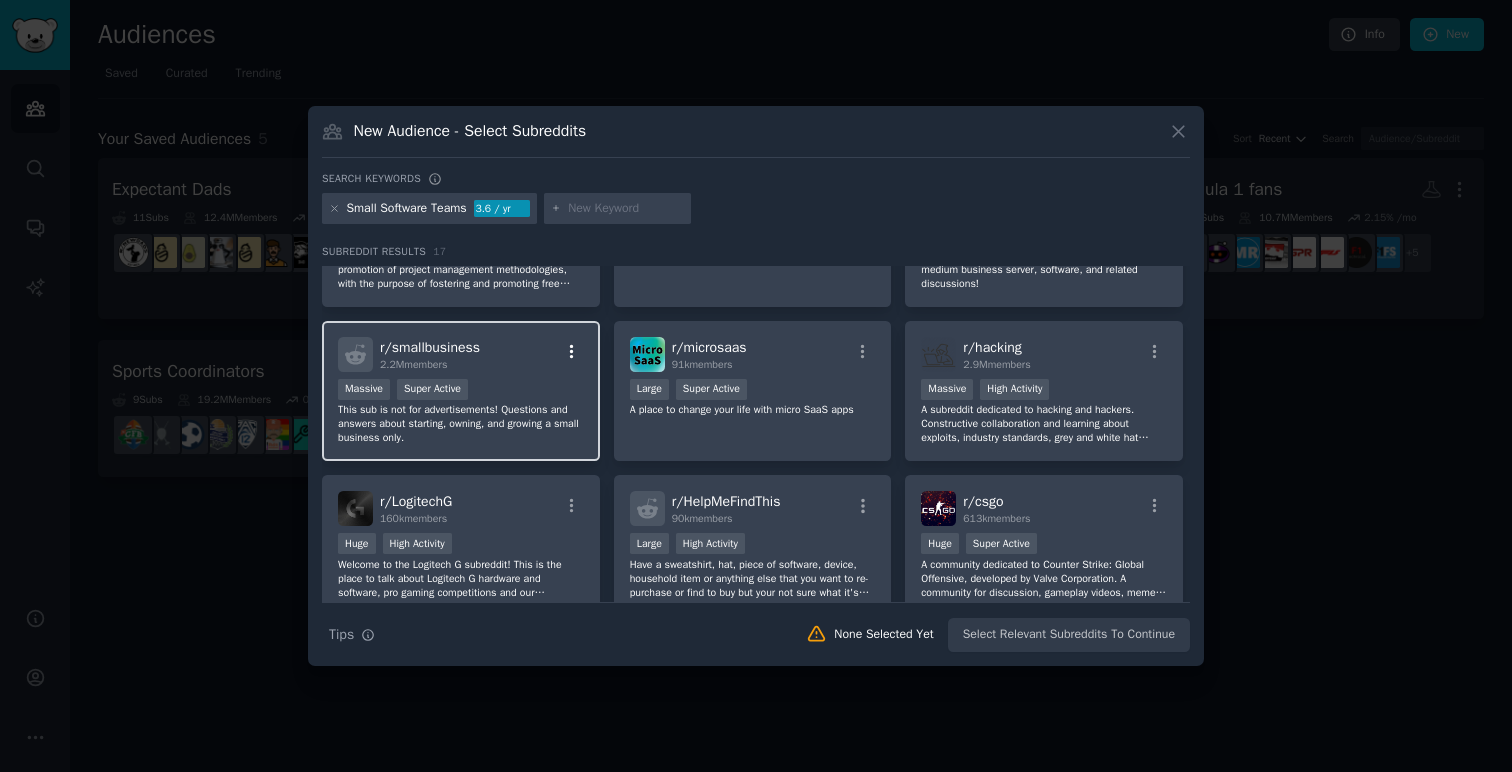 click 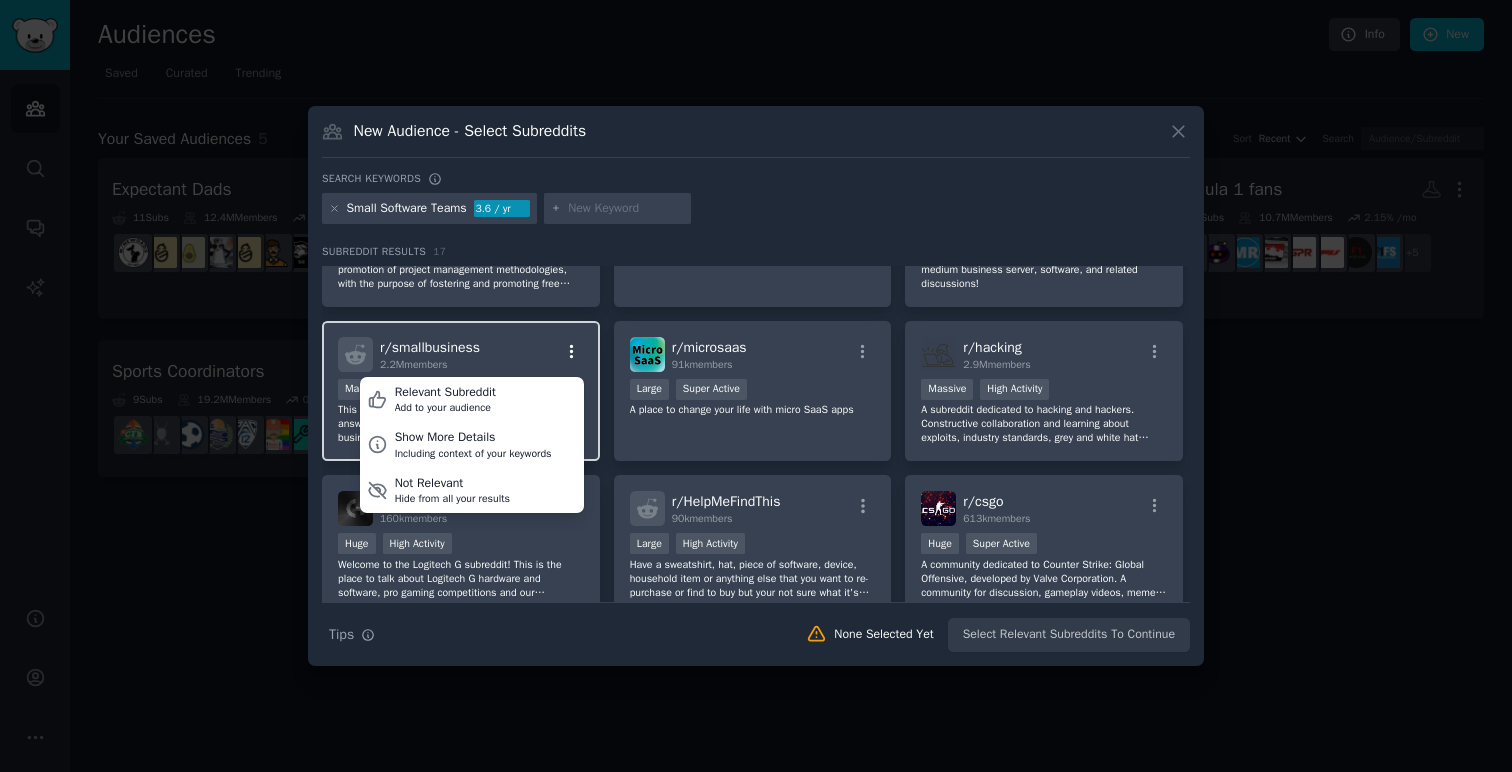click 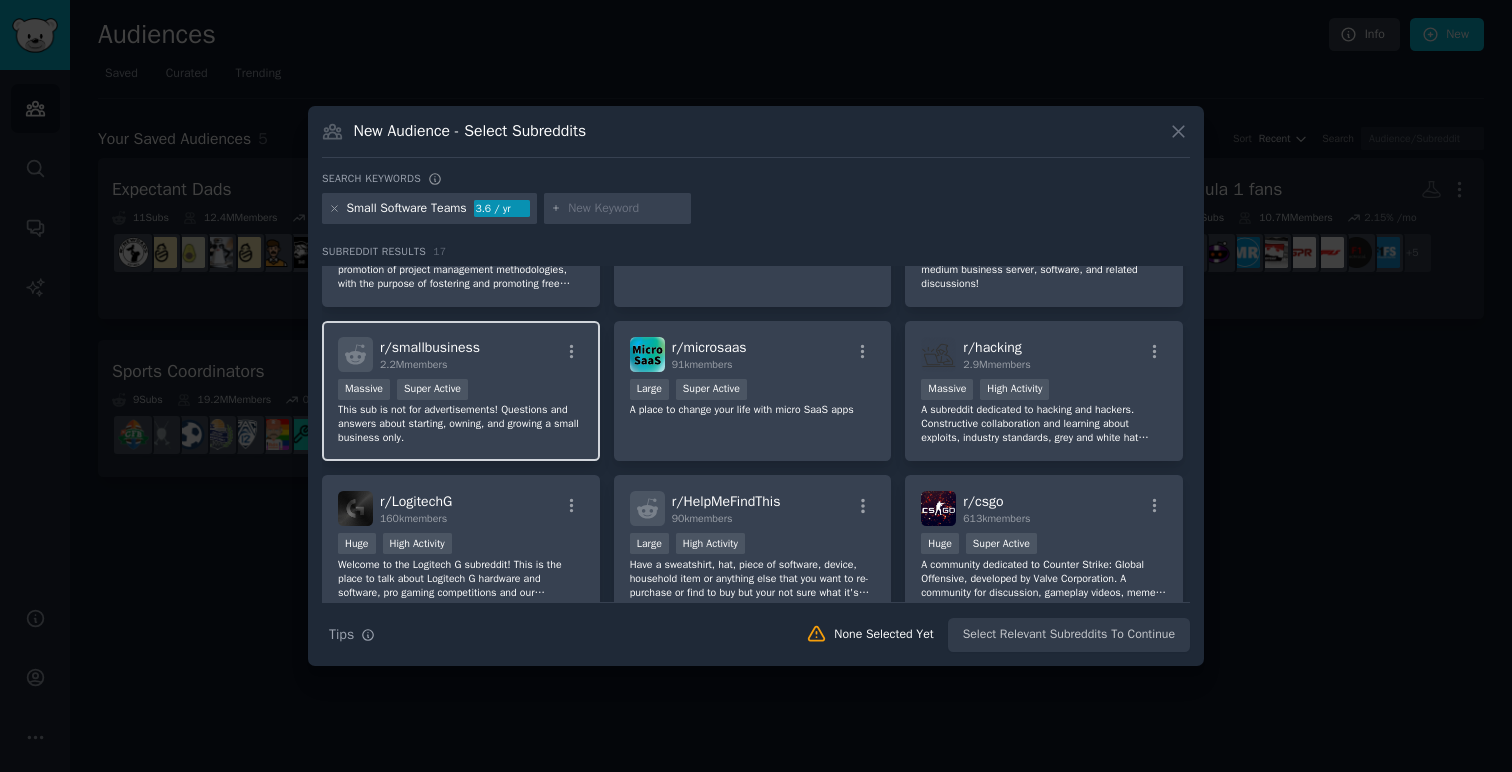click on "This sub is not for advertisements! Questions and answers about starting, owning, and growing a small business only." at bounding box center (461, 424) 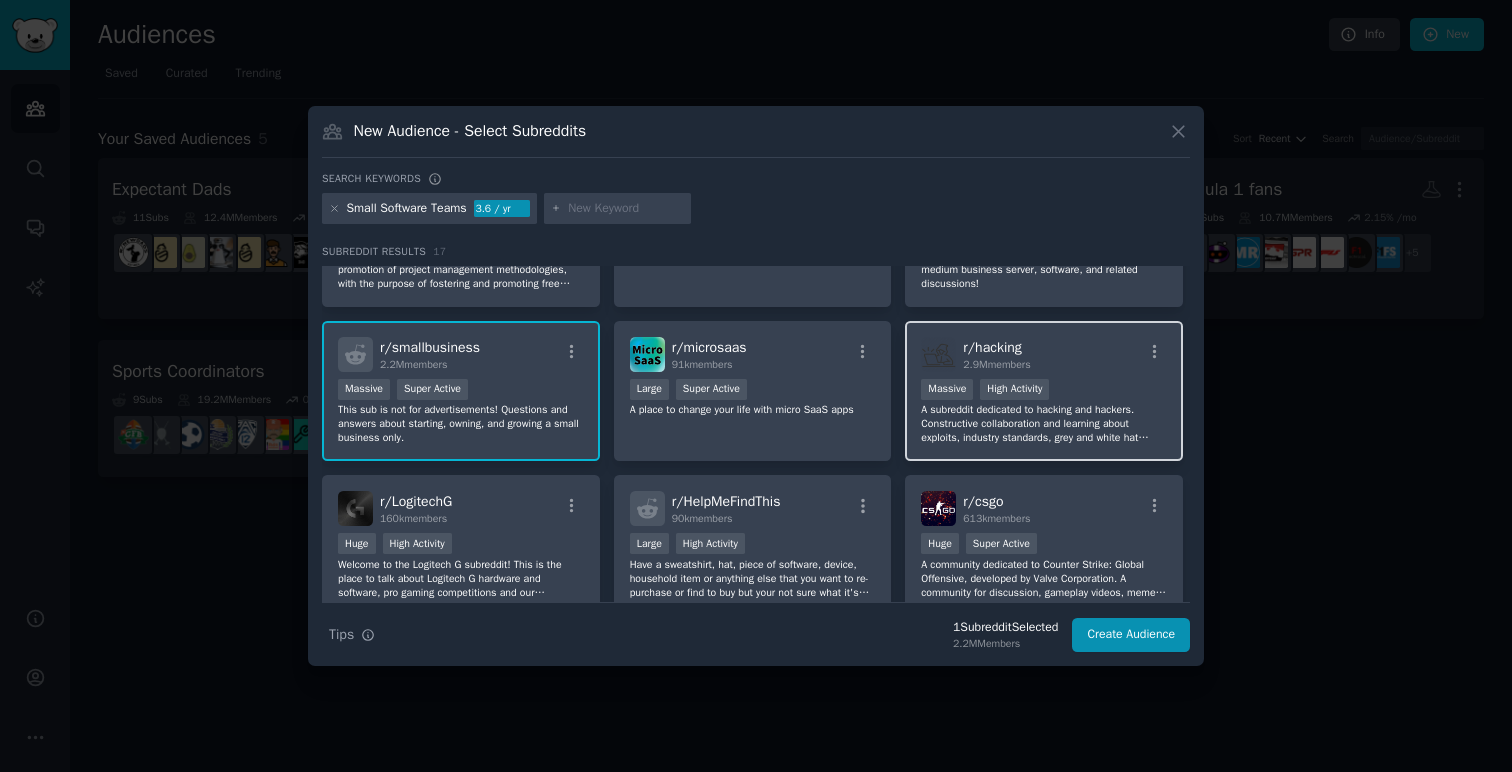 click on "A subreddit dedicated to hacking and hackers.
Constructive collaboration and learning about exploits, industry standards, grey and white hat hacking, new hardware and software hacking technology, sharing ideas and suggestions for small business and personal security." at bounding box center [1044, 424] 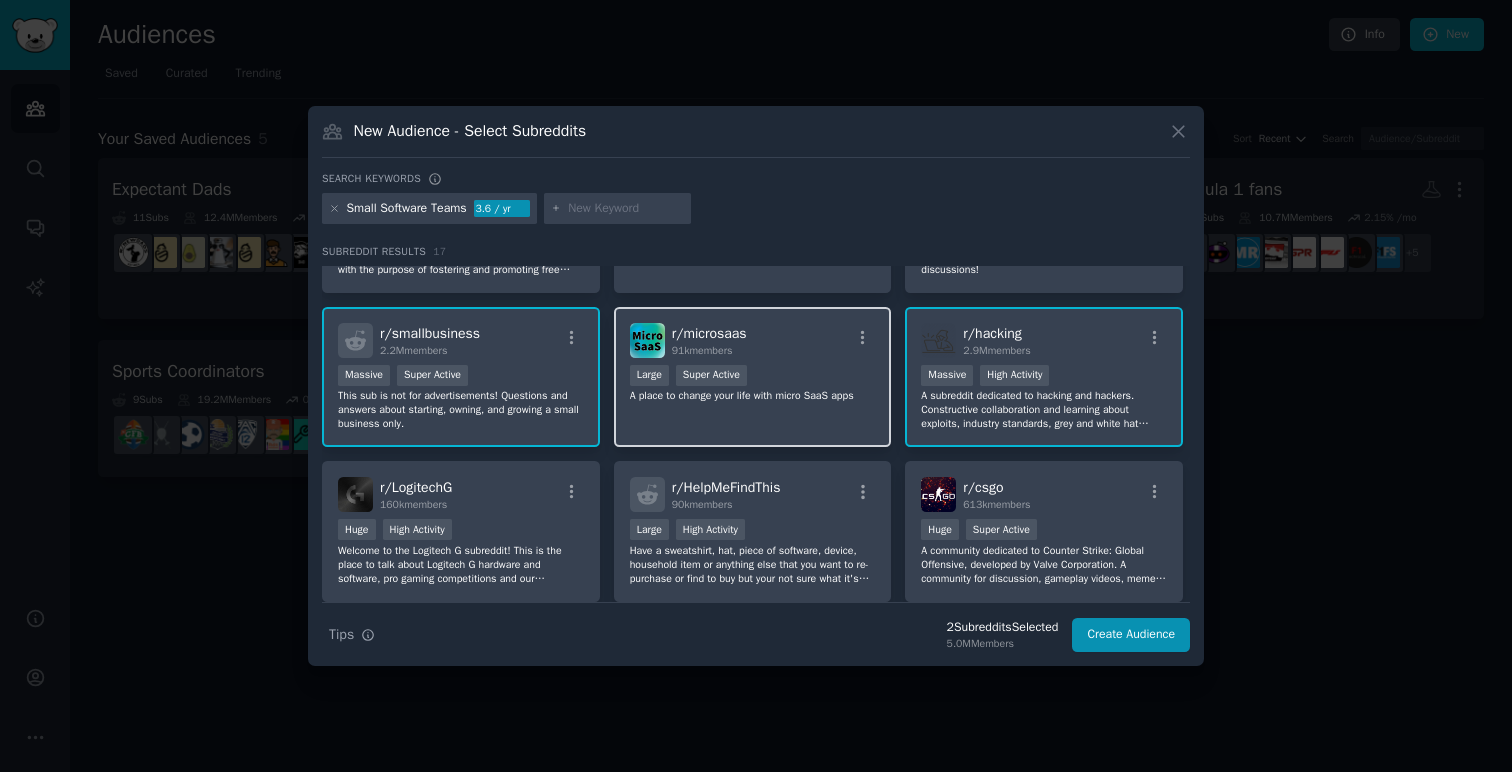 scroll, scrollTop: 107, scrollLeft: 0, axis: vertical 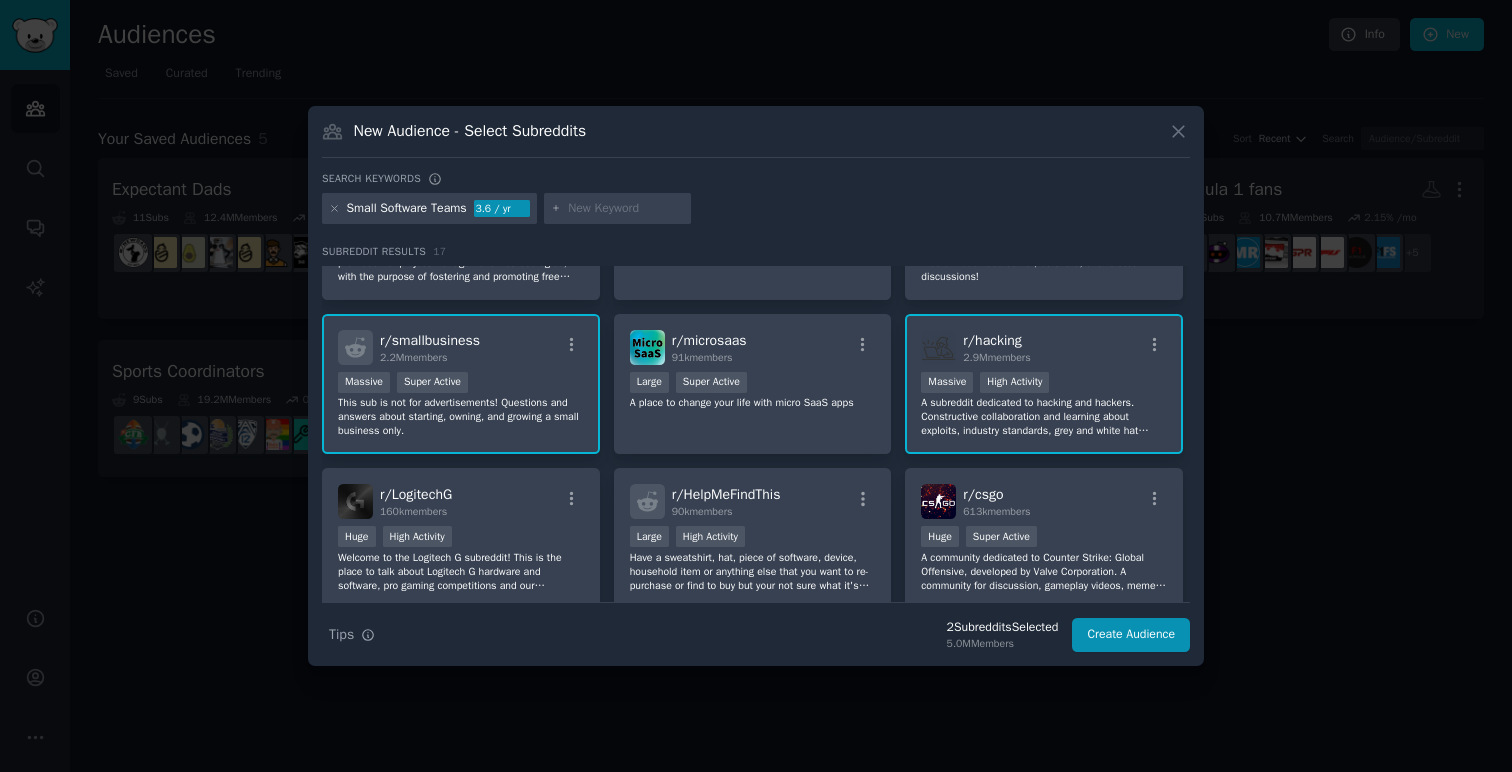 click at bounding box center [626, 209] 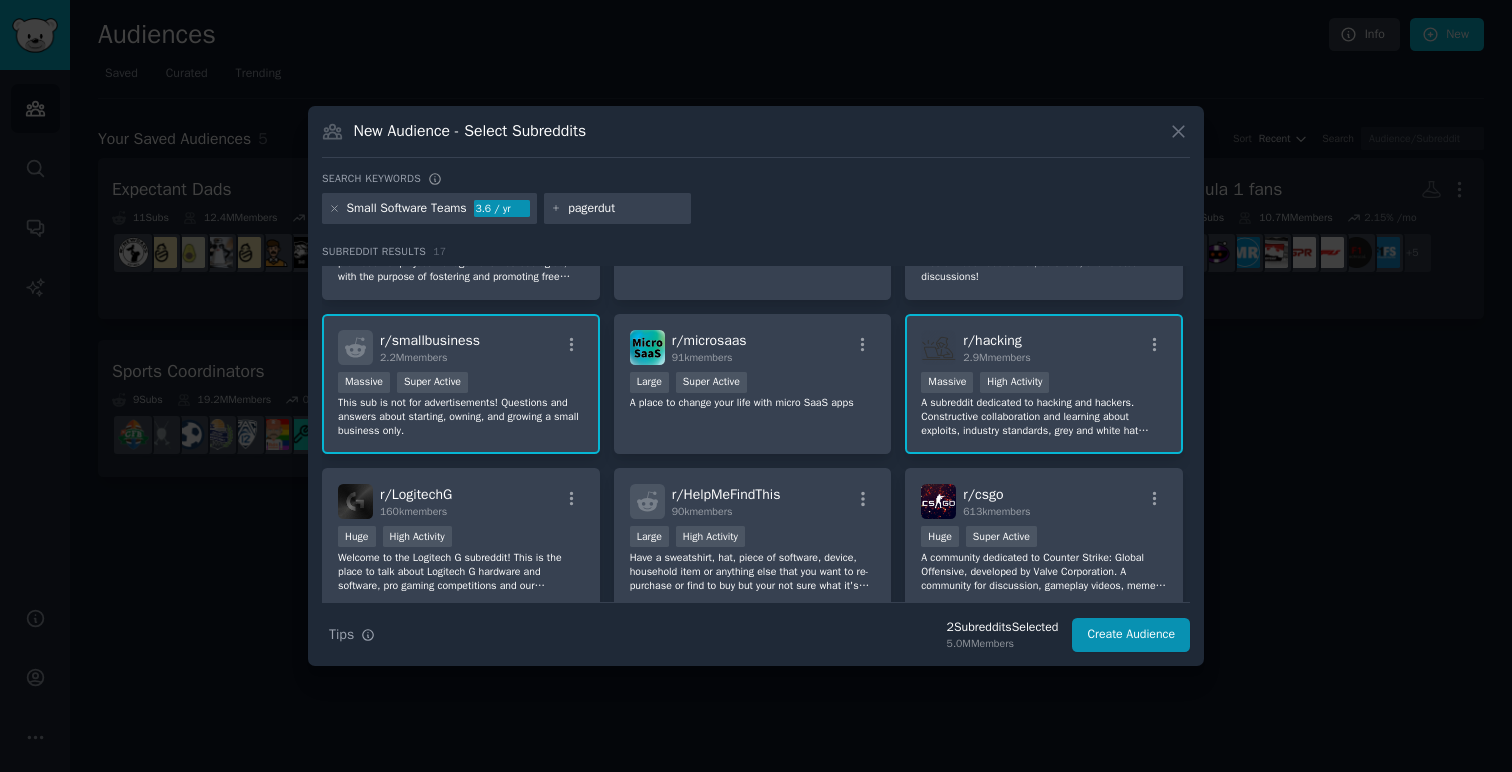 type on "pagerduty" 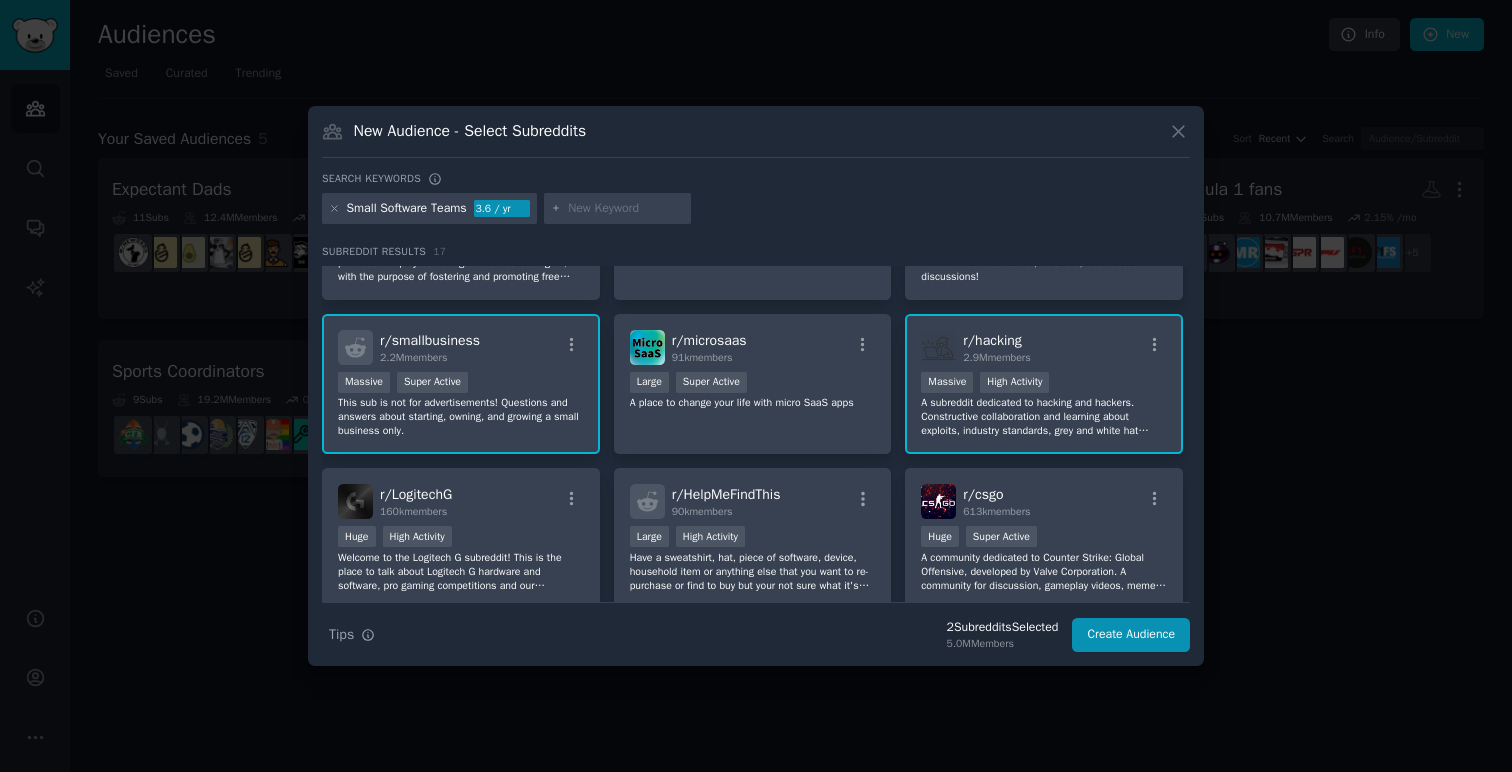 scroll, scrollTop: 0, scrollLeft: 0, axis: both 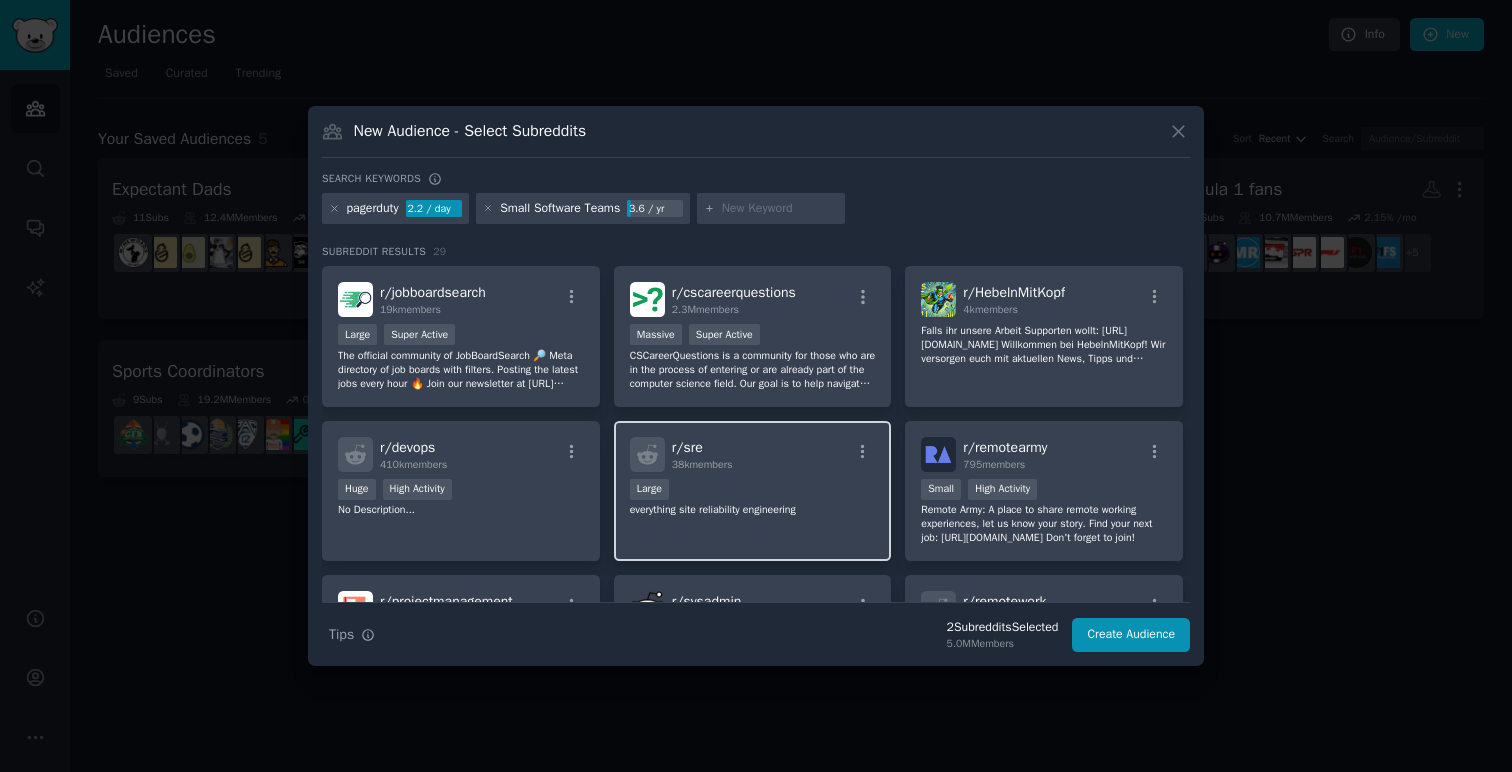 click on "everything site reliability engineering" at bounding box center (753, 510) 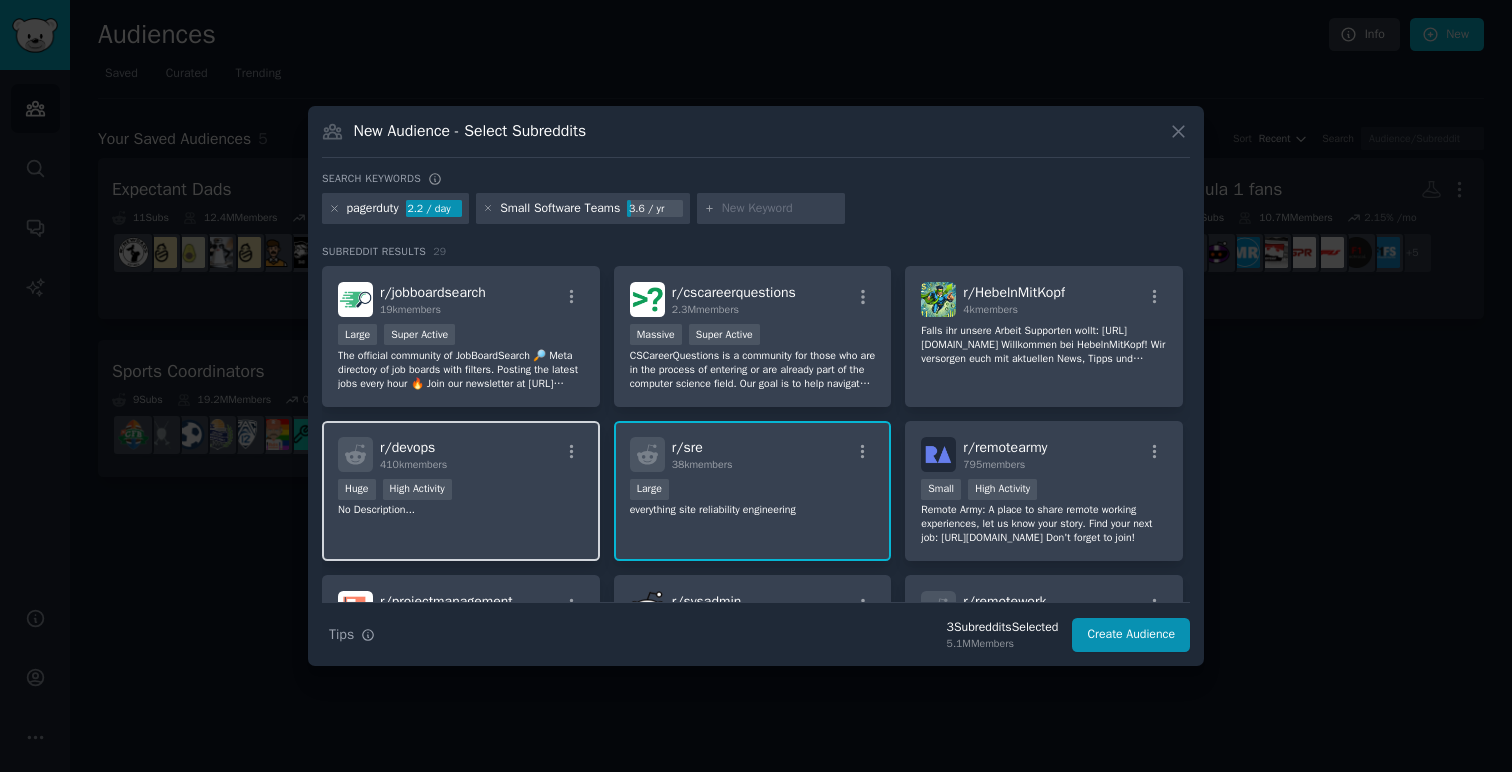 click on "r/ devops 410k  members Huge High Activity No Description..." at bounding box center (461, 491) 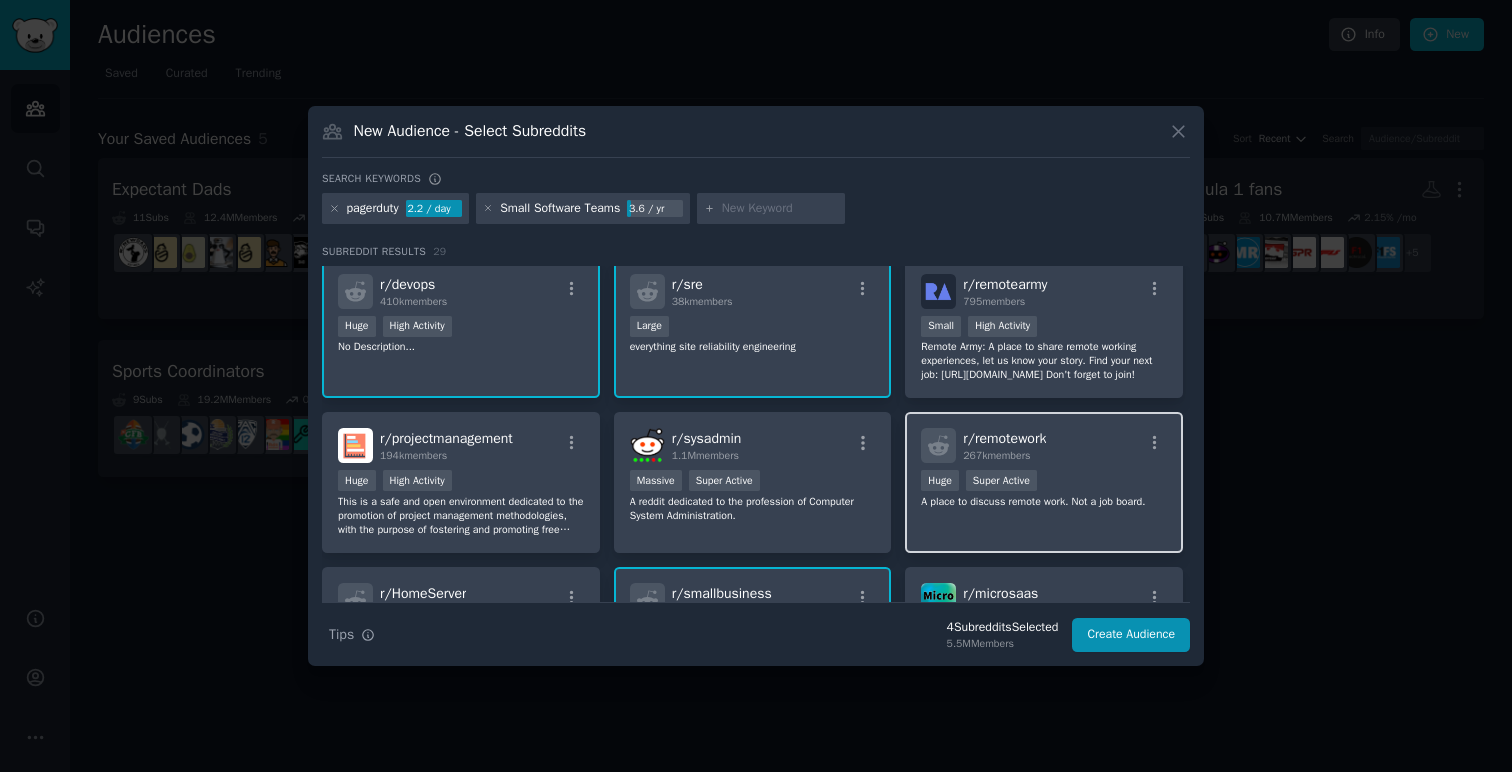 scroll, scrollTop: 172, scrollLeft: 0, axis: vertical 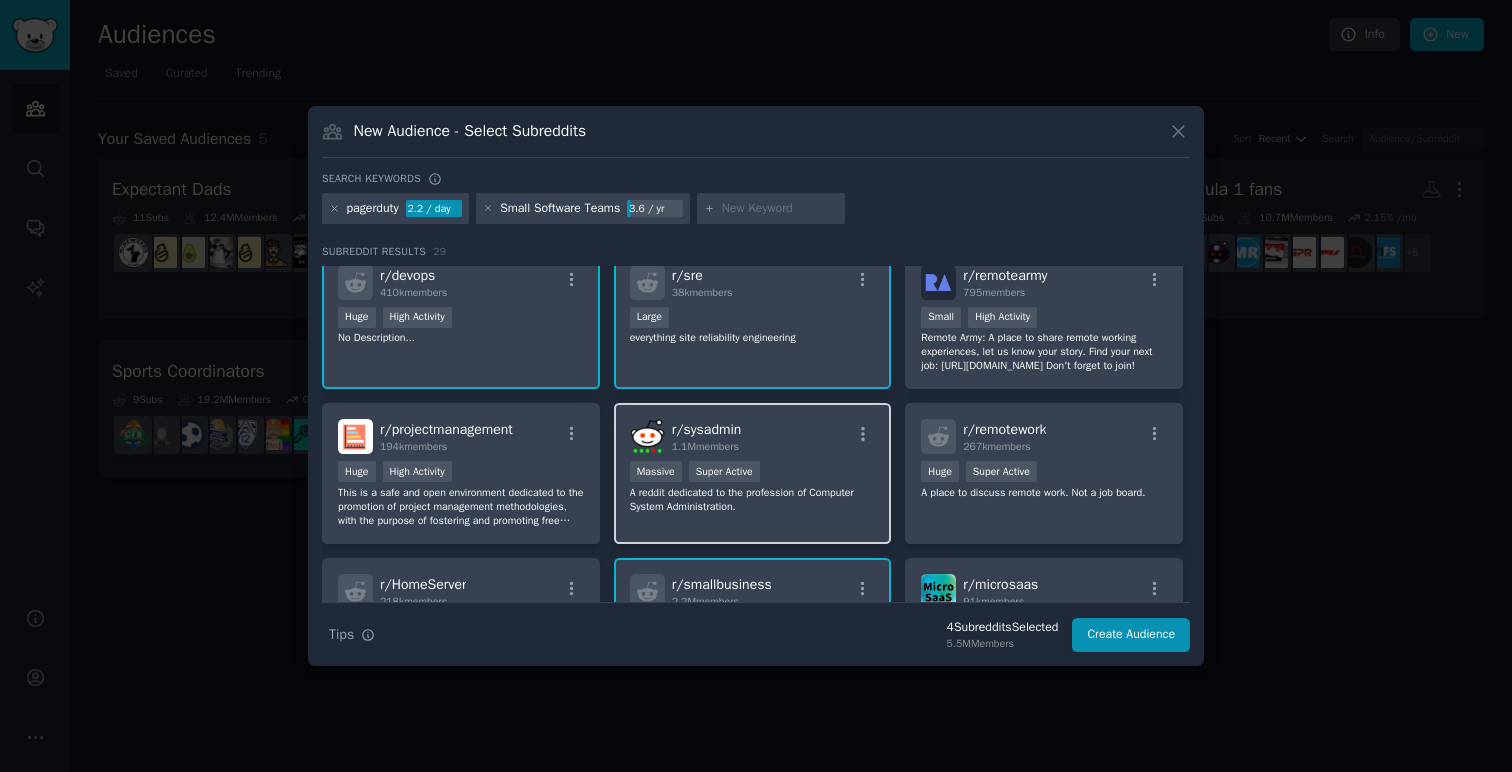 click on "r/ sysadmin 1.1M  members Massive Super Active A reddit dedicated to the profession of Computer System Administration." at bounding box center [753, 473] 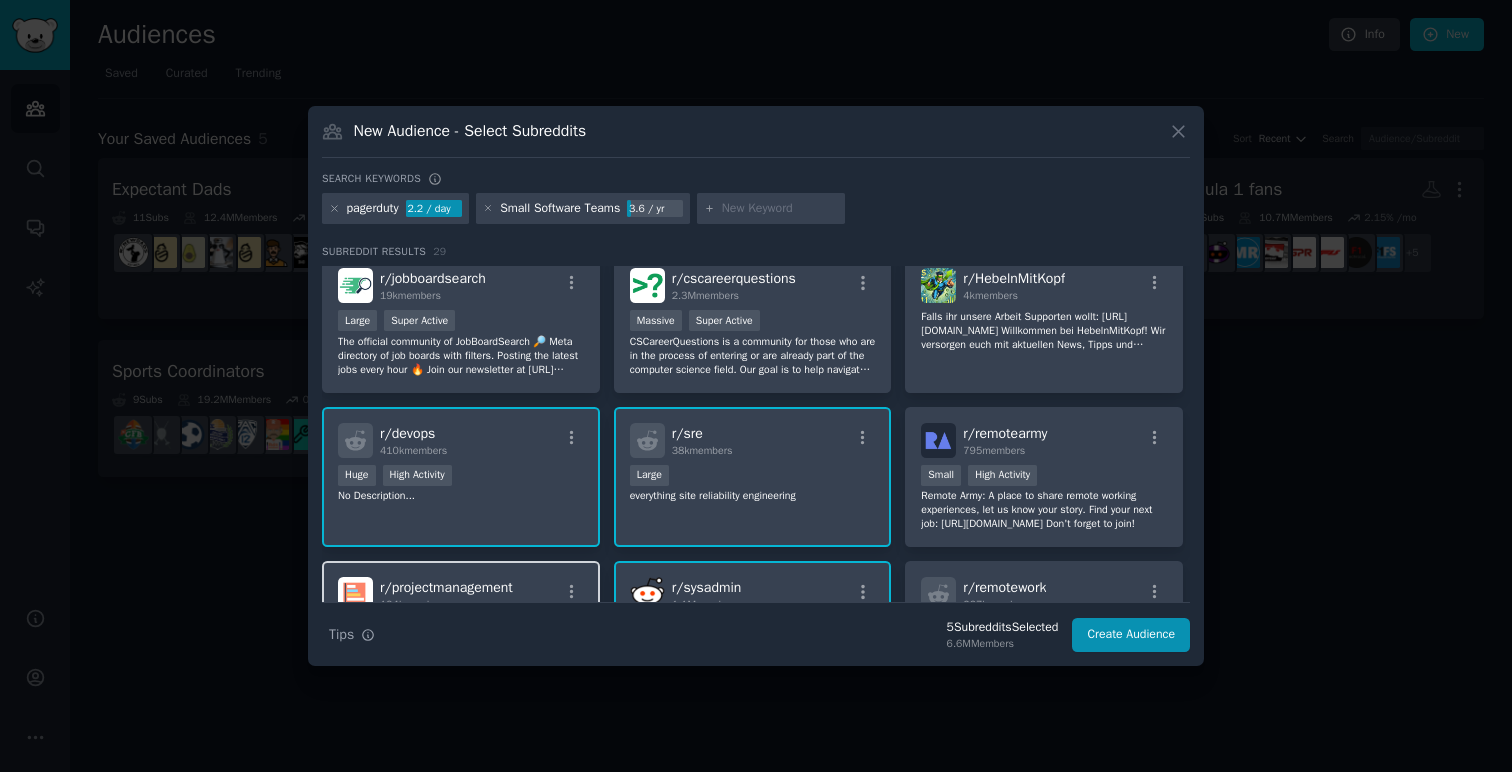 scroll, scrollTop: 0, scrollLeft: 0, axis: both 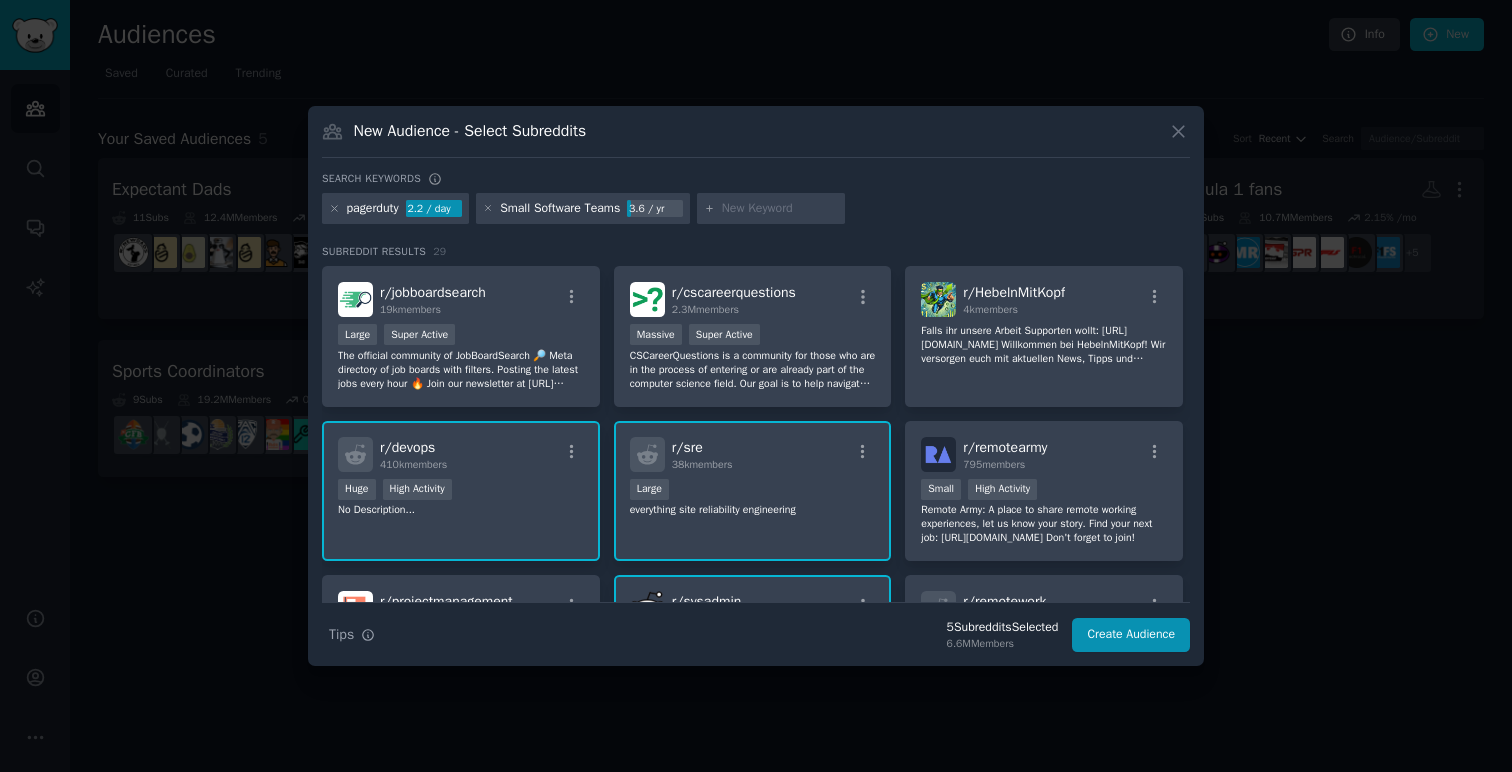 click at bounding box center [780, 209] 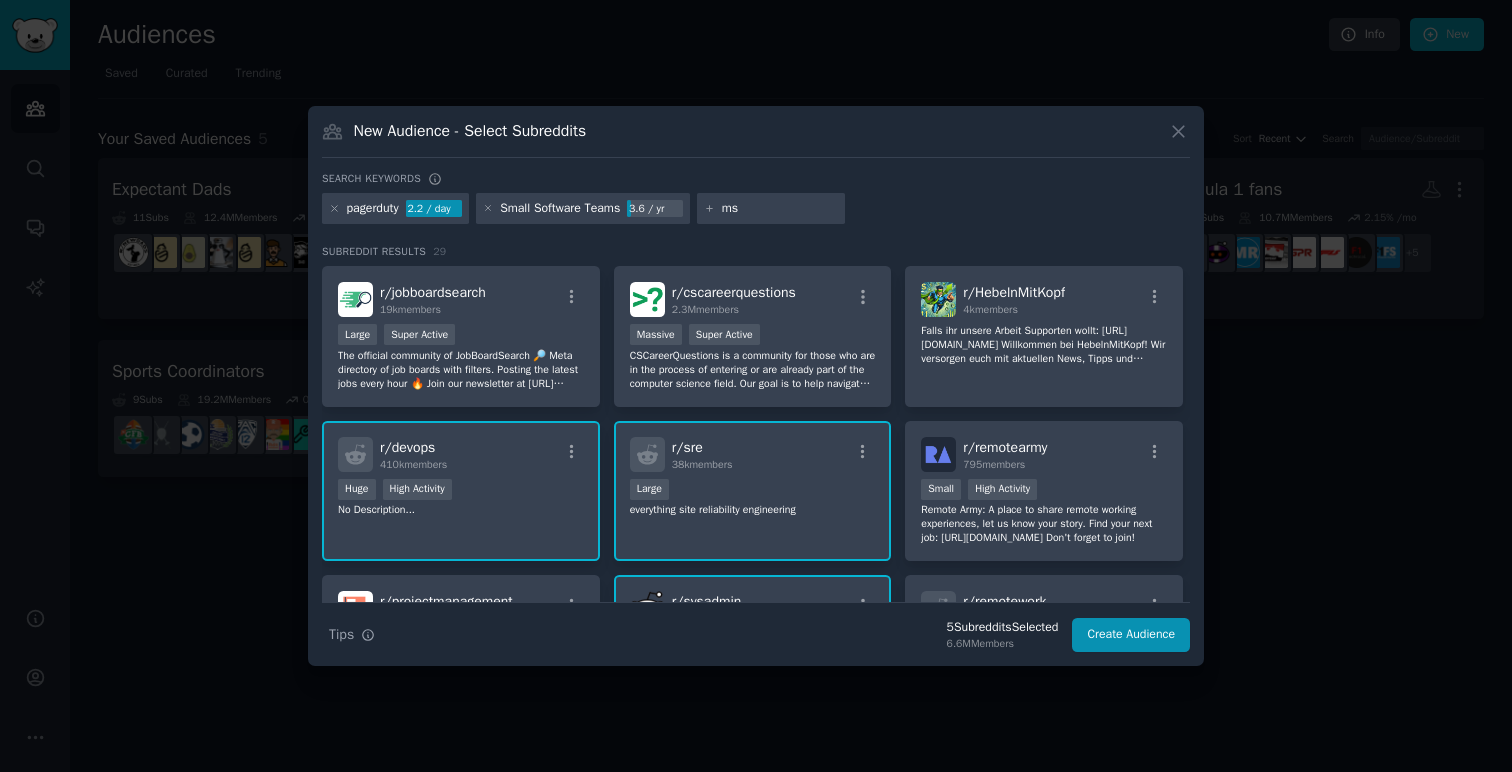 type on "msp" 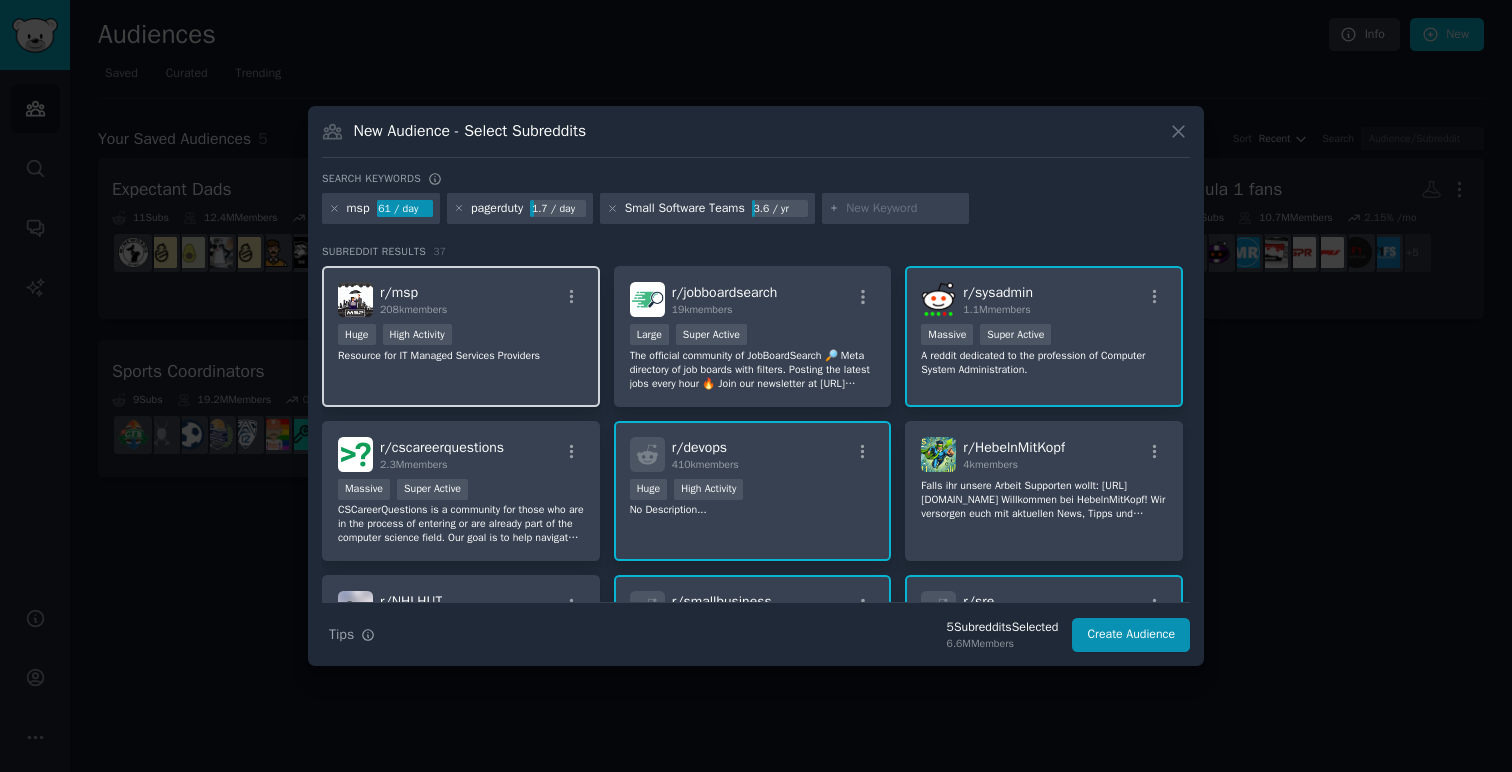 click on "Huge High Activity" at bounding box center (461, 336) 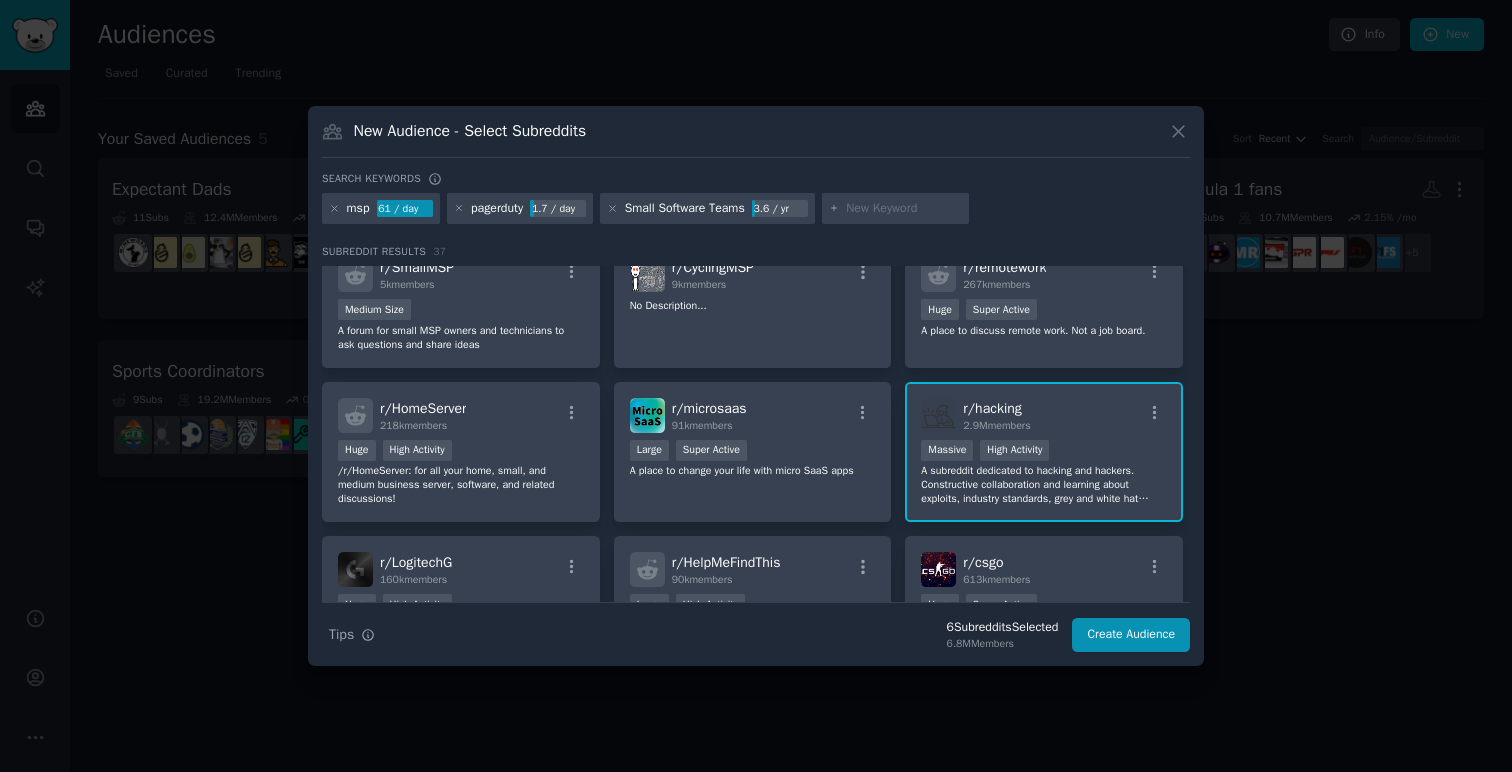 scroll, scrollTop: 641, scrollLeft: 0, axis: vertical 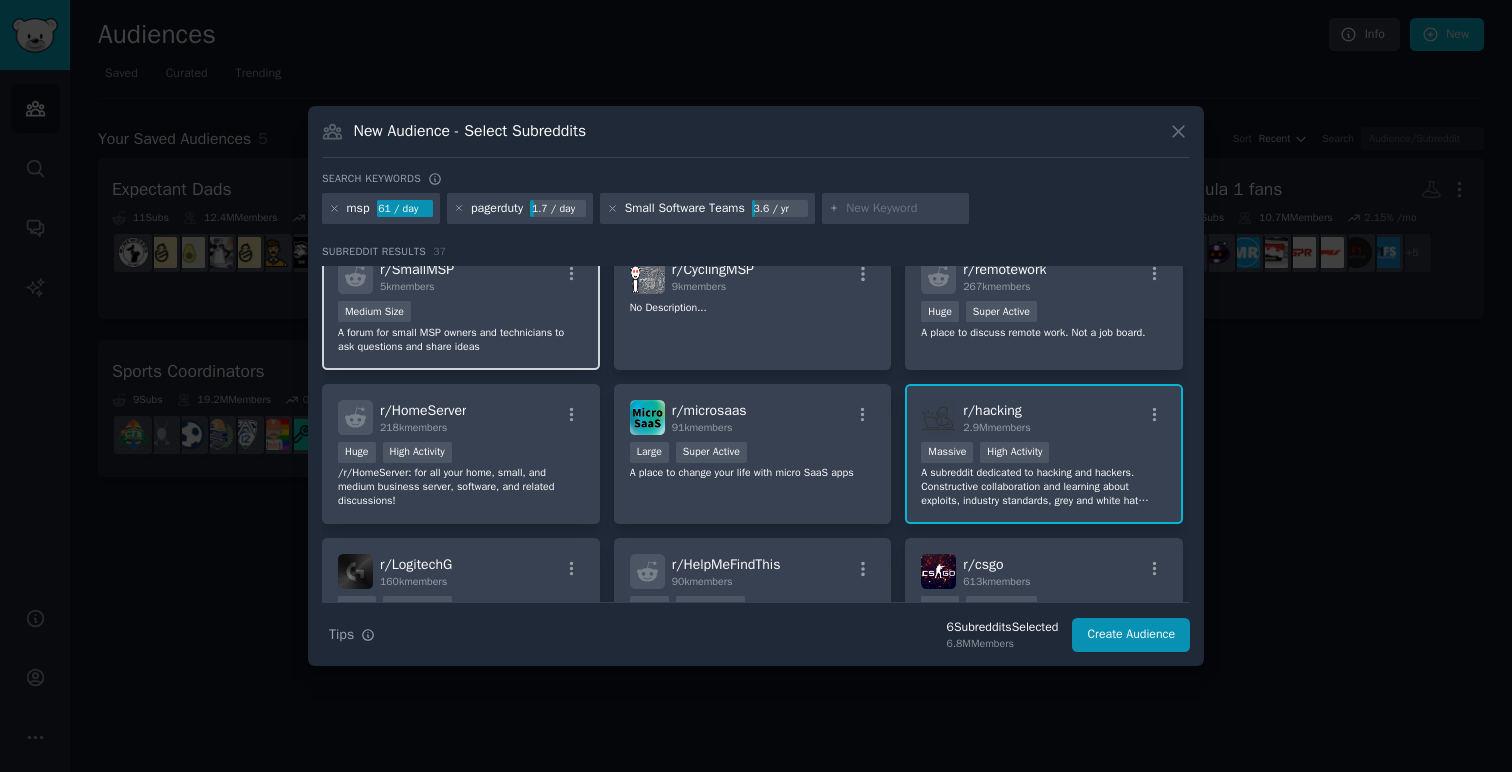 click on "A forum for small MSP owners and technicians to ask questions and share ideas" at bounding box center [461, 340] 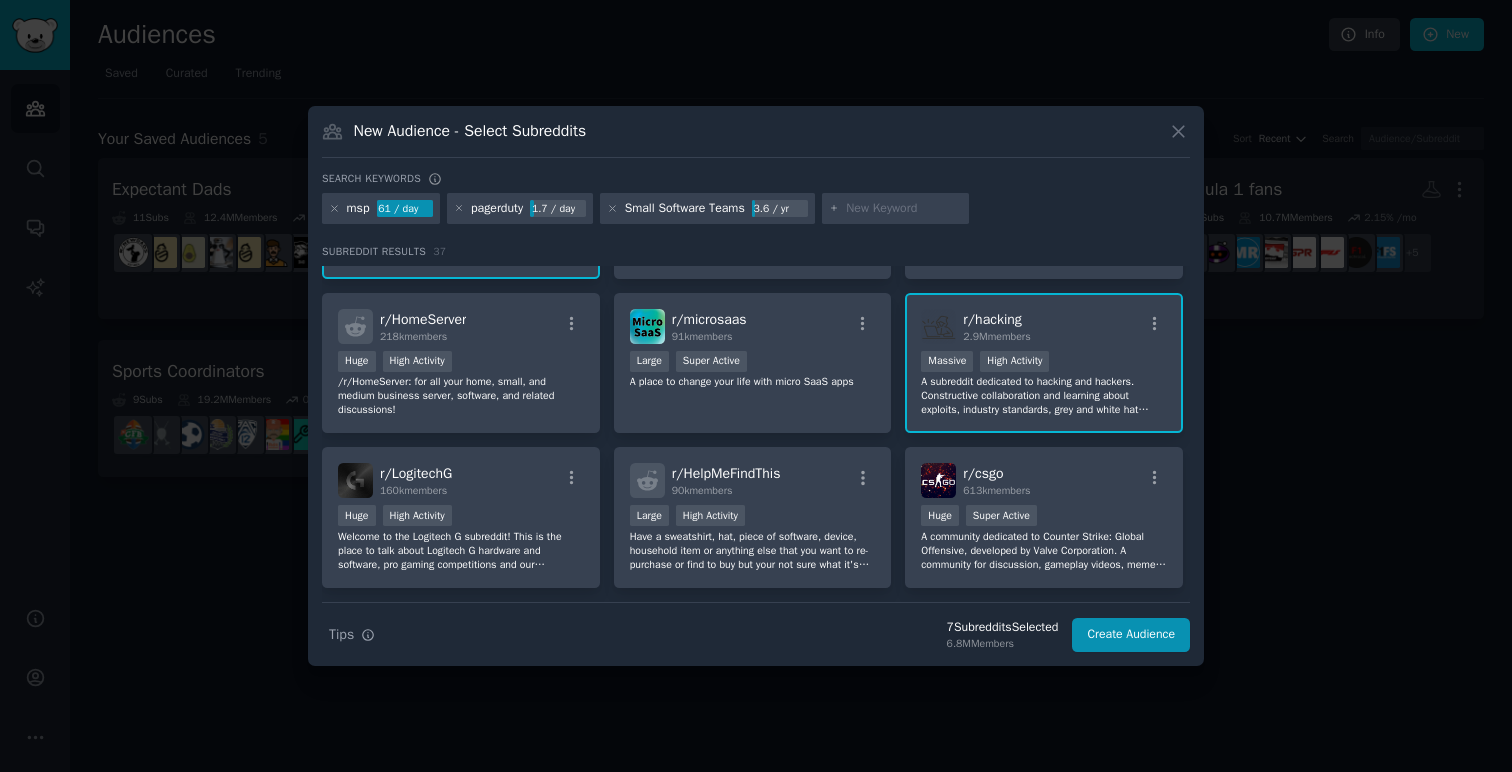 scroll, scrollTop: 735, scrollLeft: 0, axis: vertical 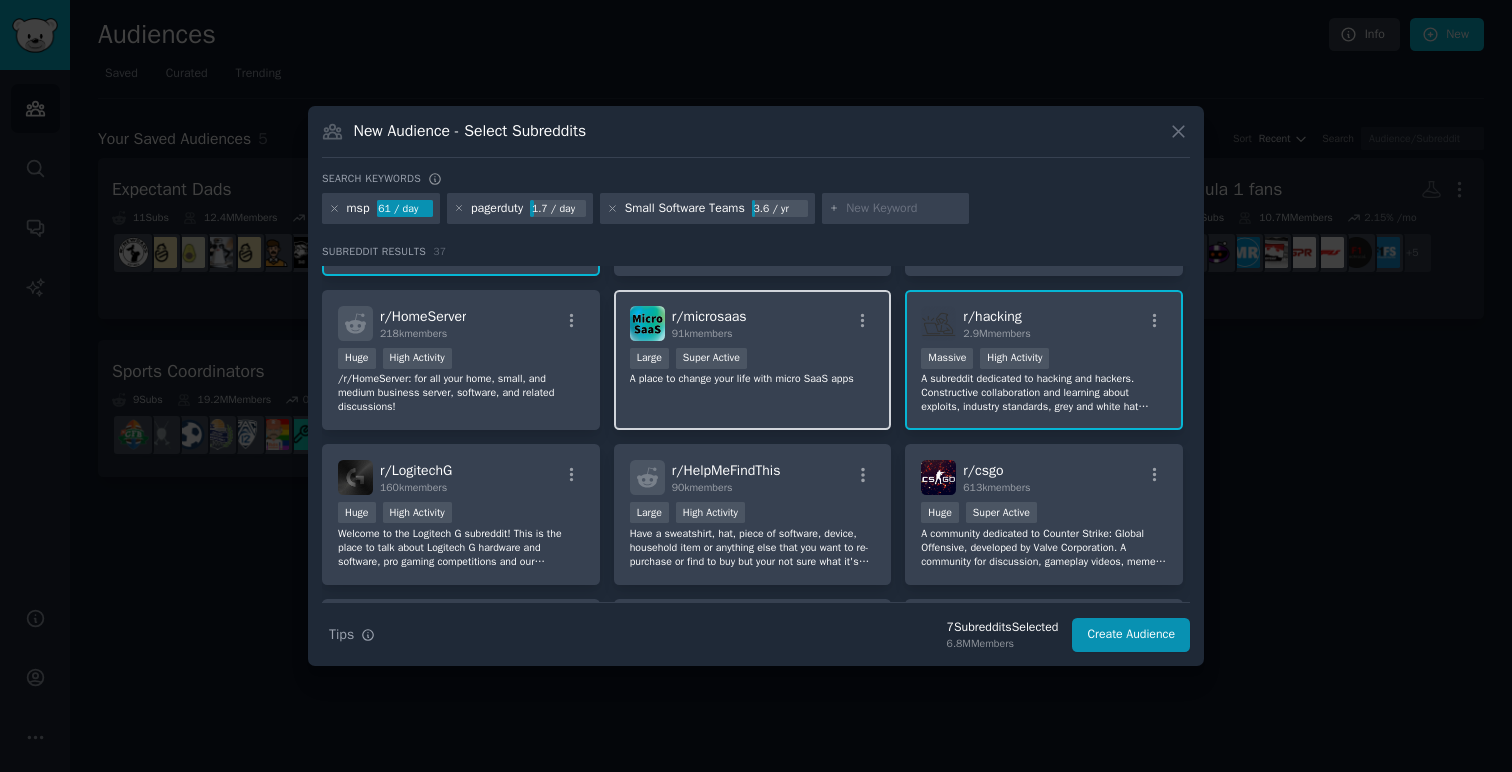 click on "A place to change your life with micro SaaS apps" at bounding box center [753, 379] 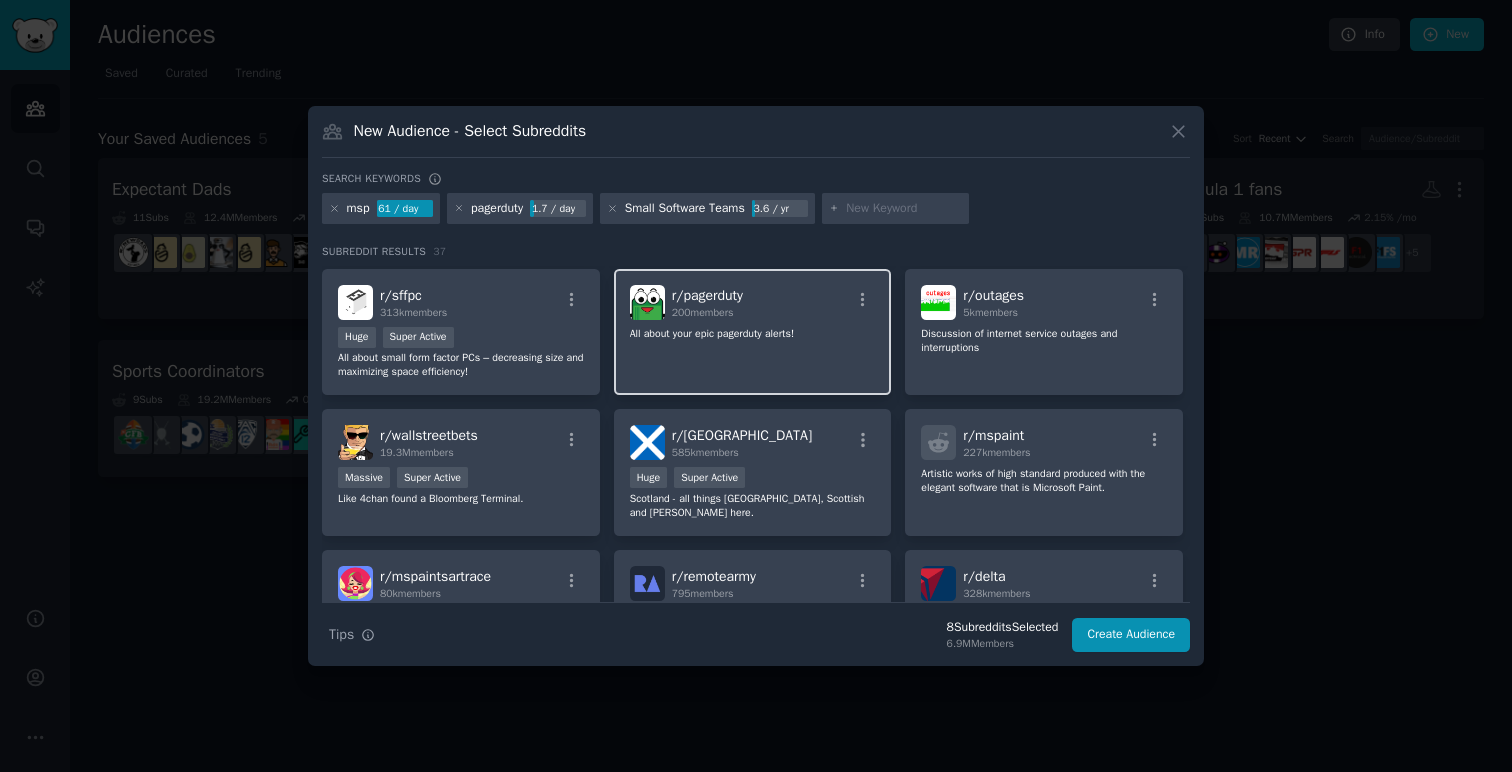 scroll, scrollTop: 1071, scrollLeft: 0, axis: vertical 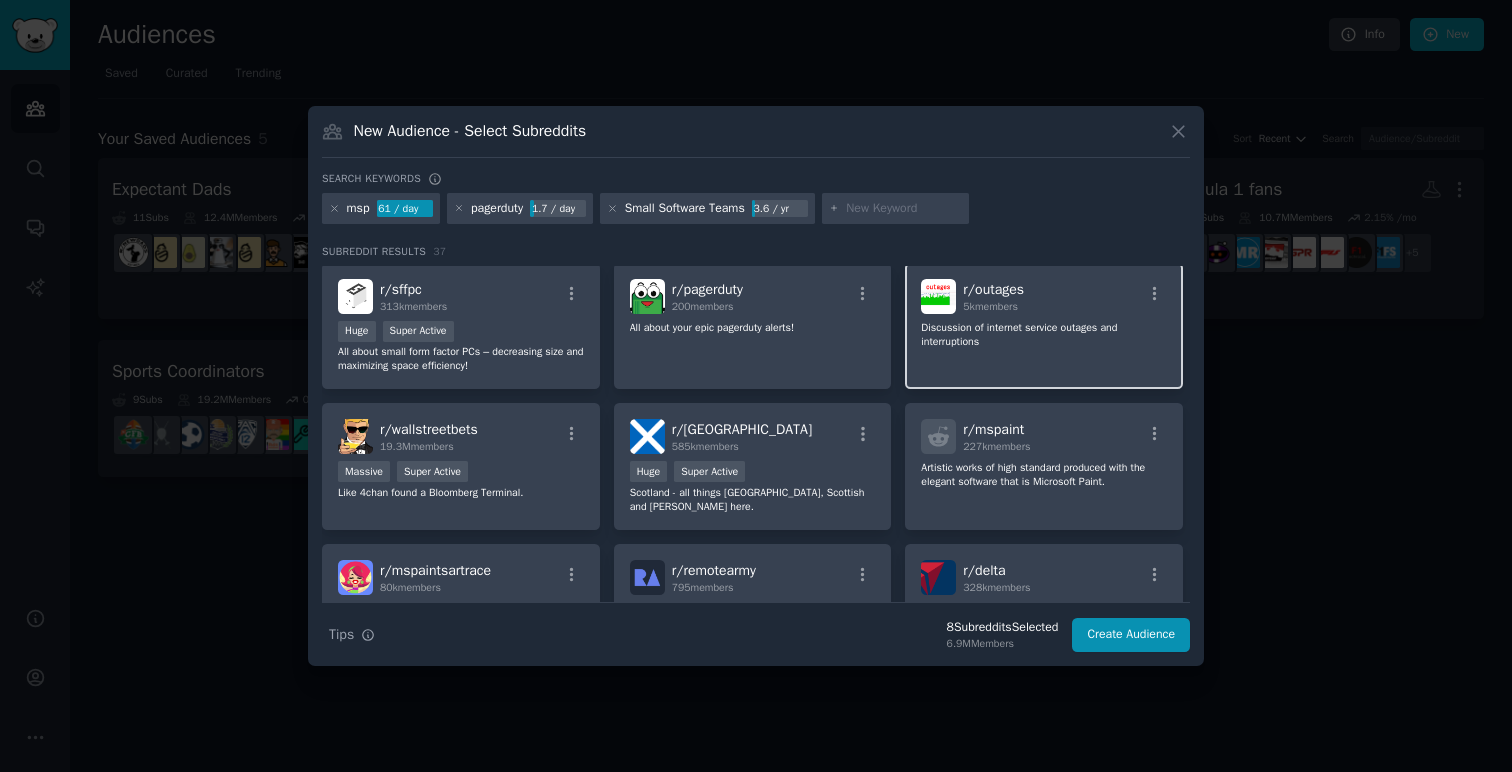 click on "Discussion of internet service outages and interruptions" 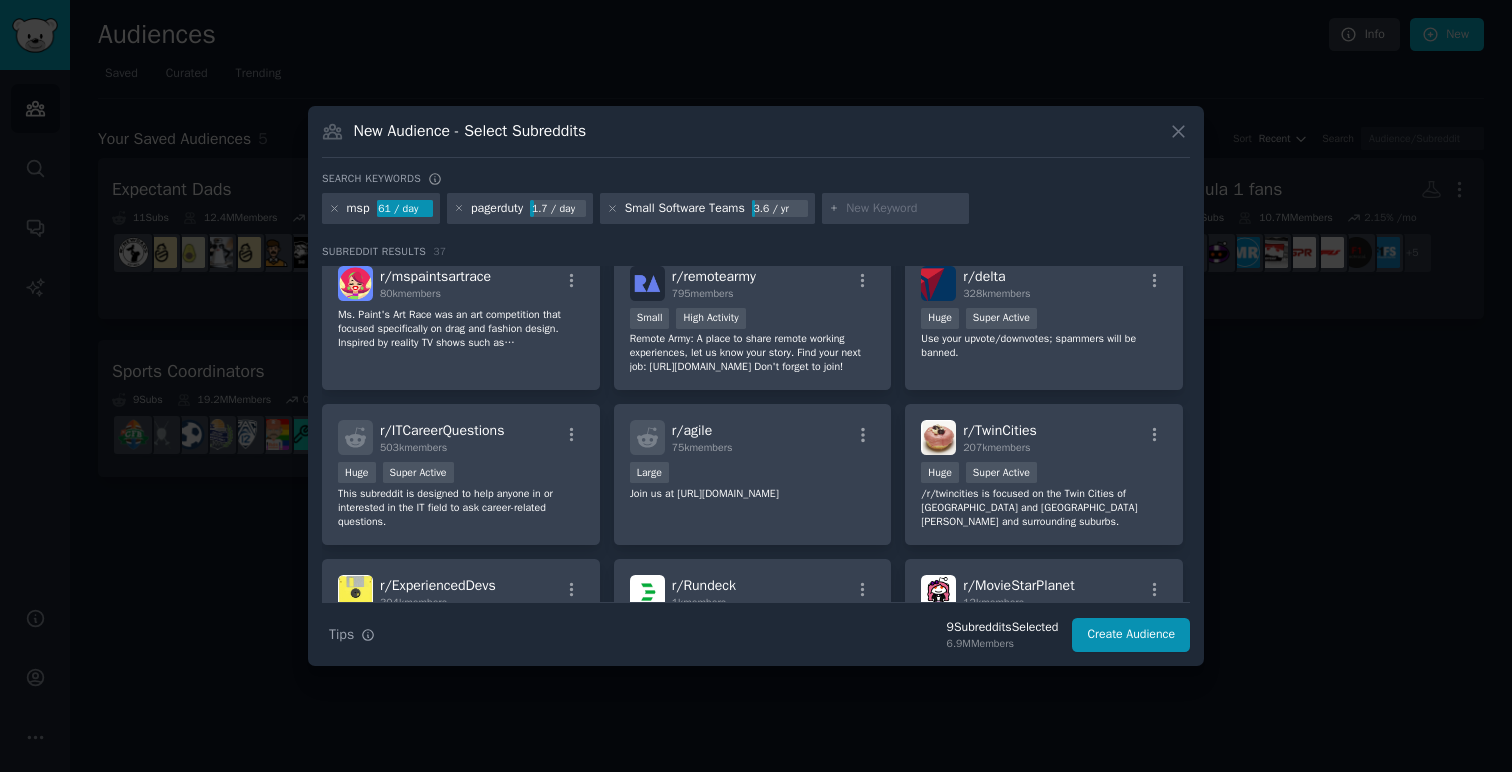 scroll, scrollTop: 1365, scrollLeft: 0, axis: vertical 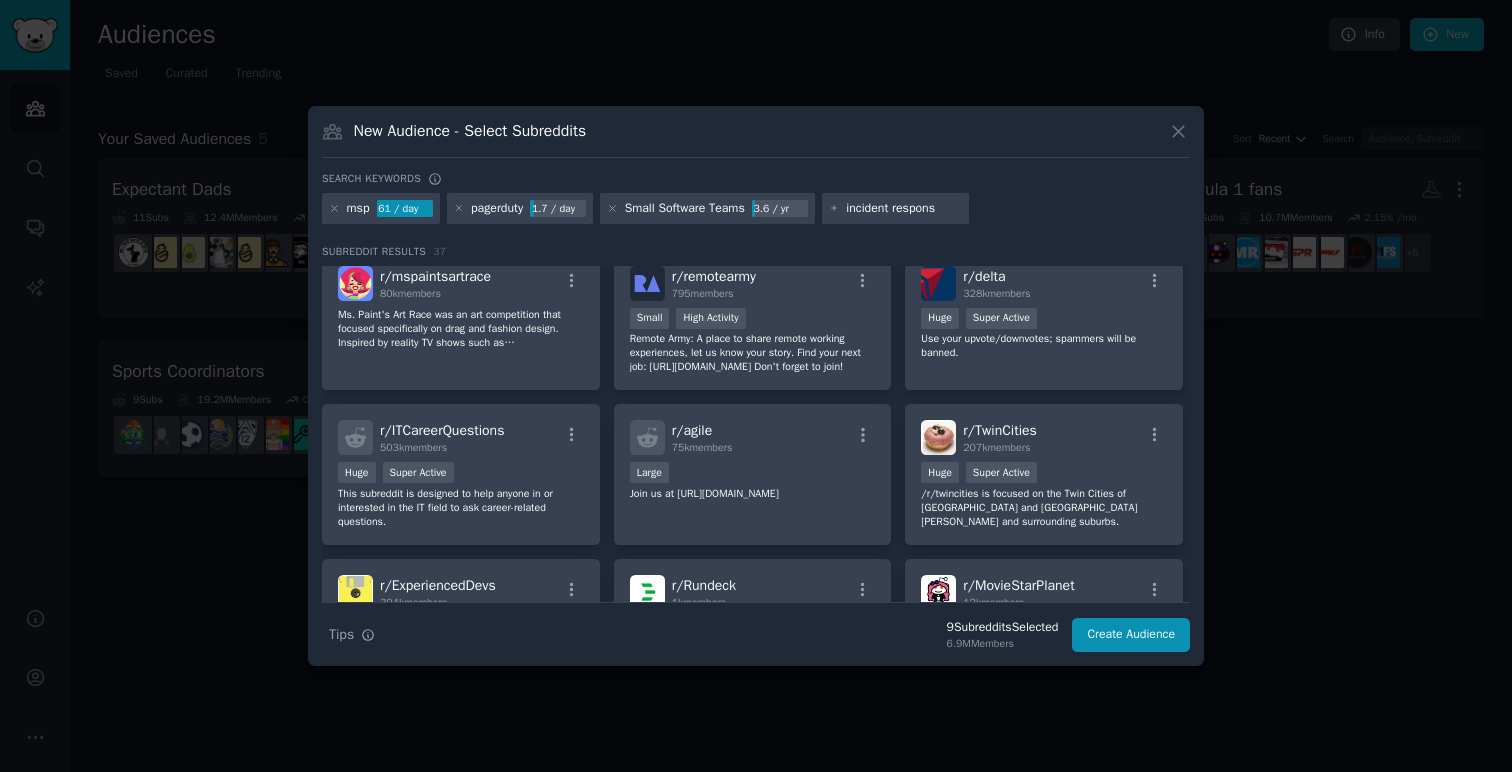 type on "incident response" 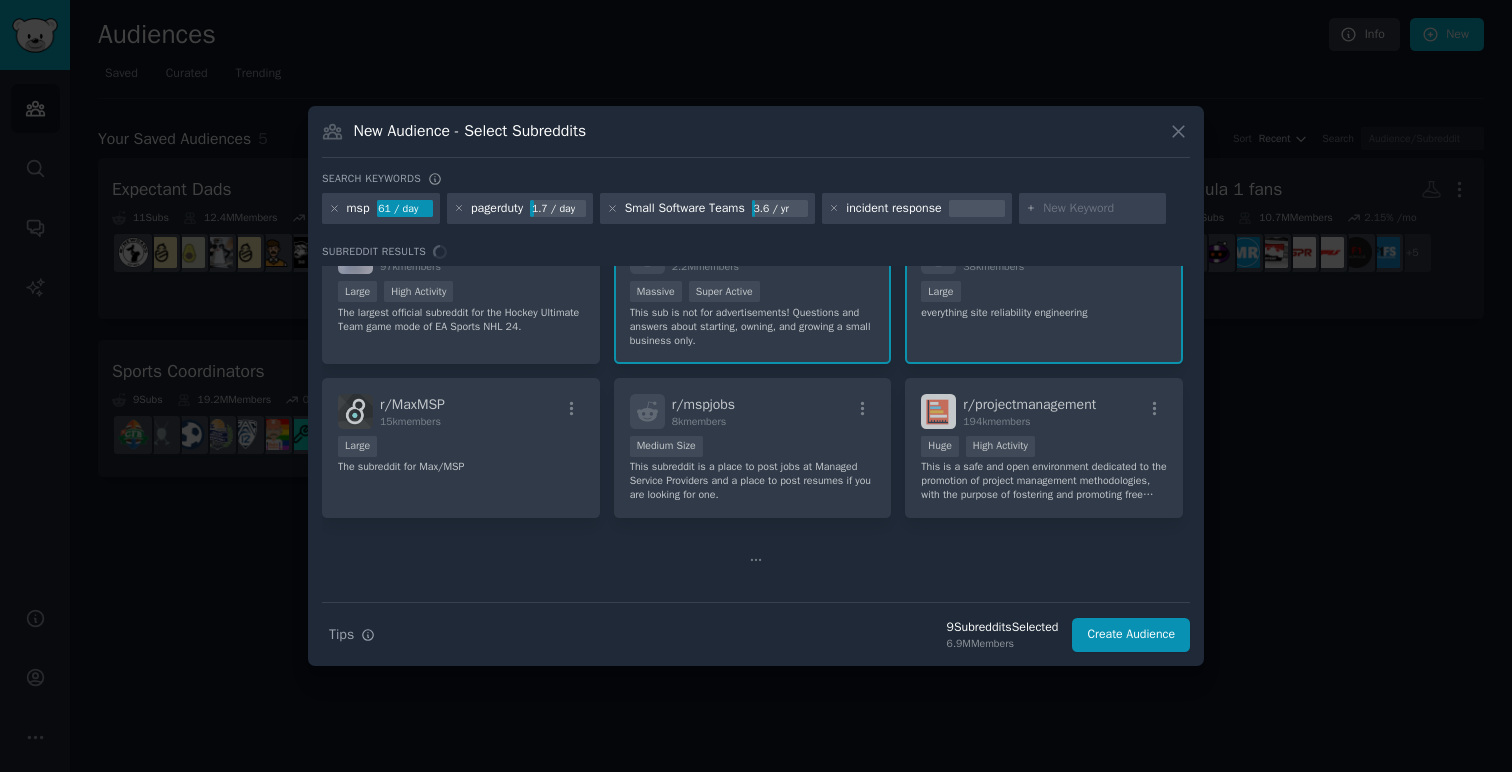 scroll, scrollTop: 0, scrollLeft: 0, axis: both 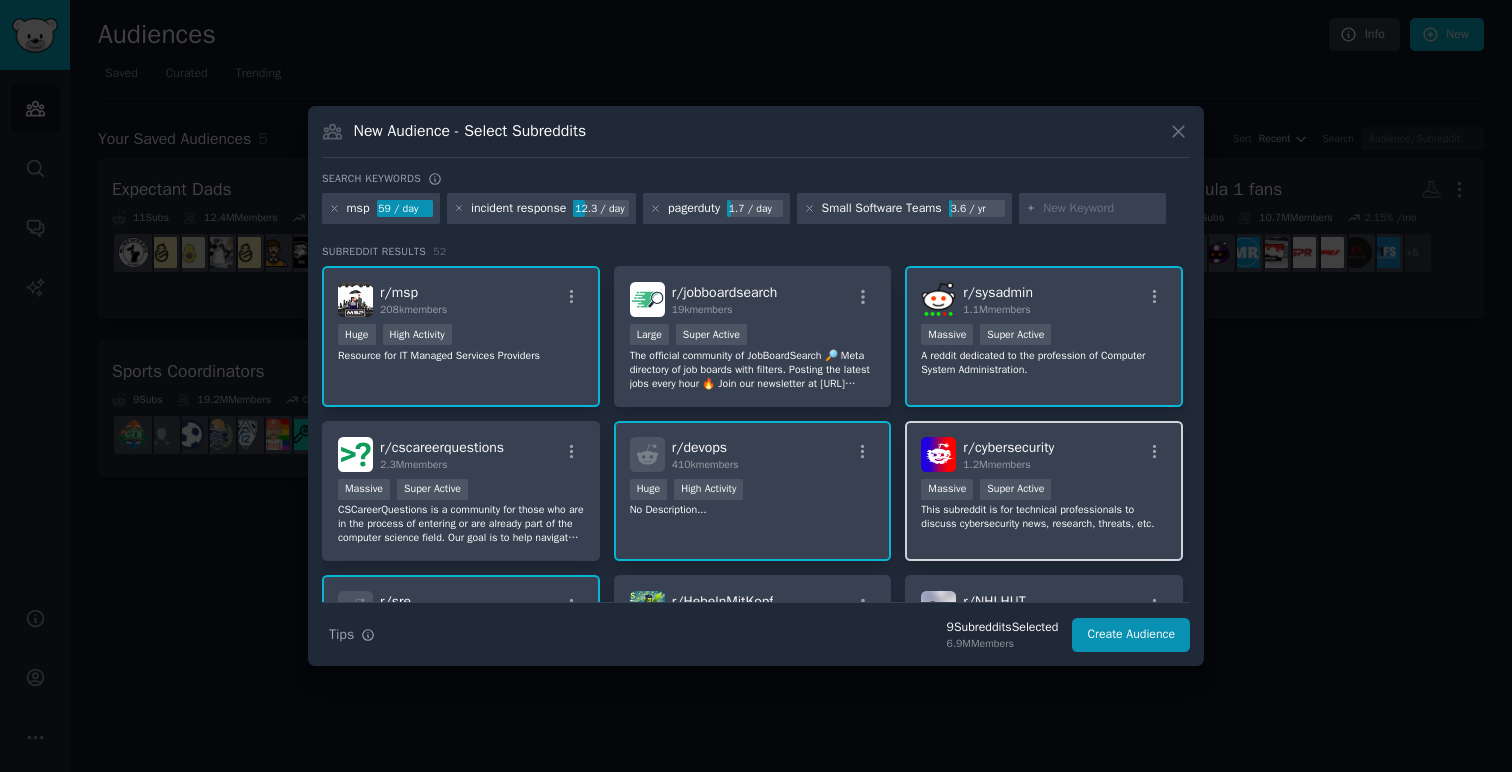 click on "This subreddit is for technical professionals to discuss cybersecurity news, research, threats, etc." at bounding box center (1044, 517) 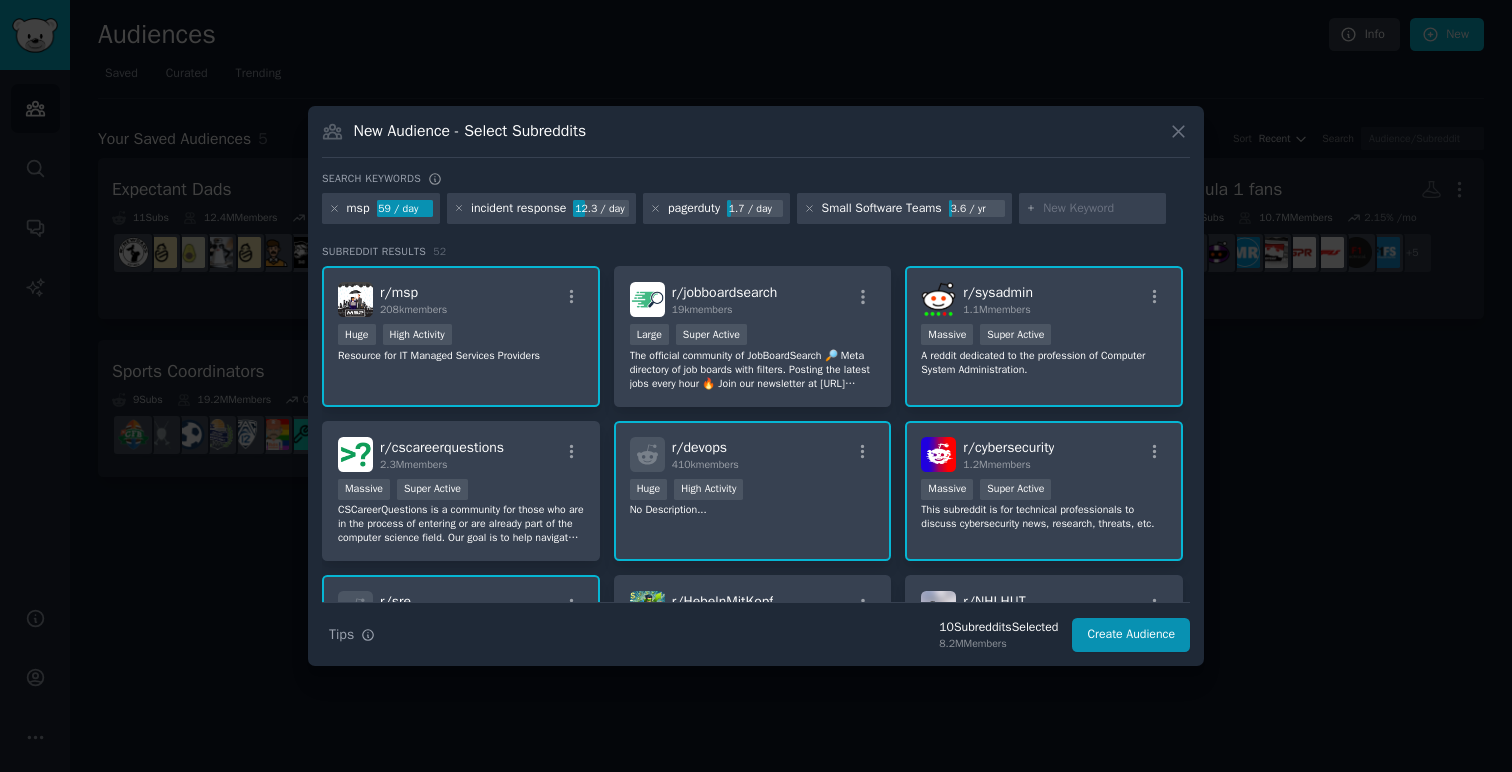 click at bounding box center [1101, 209] 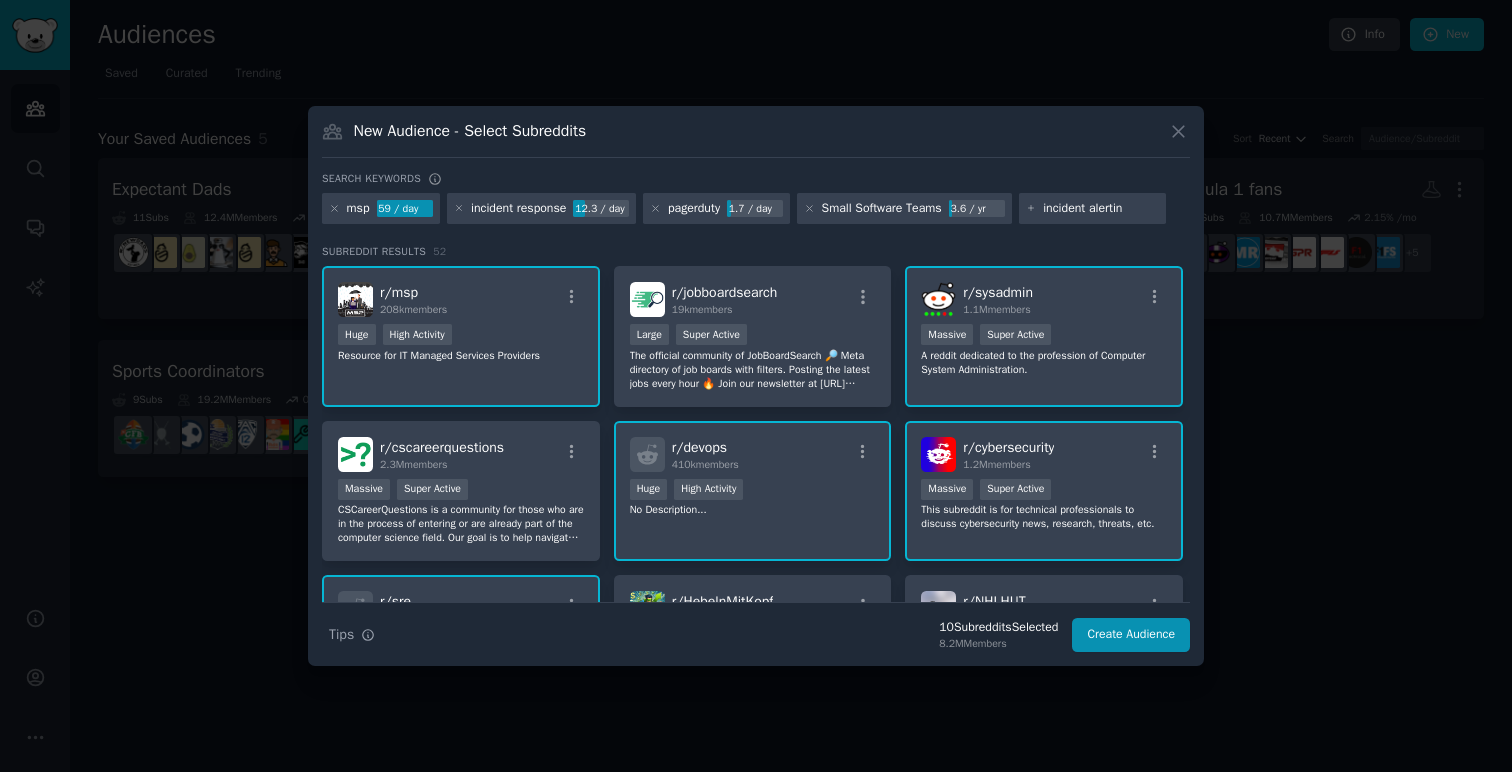type on "incident alerting" 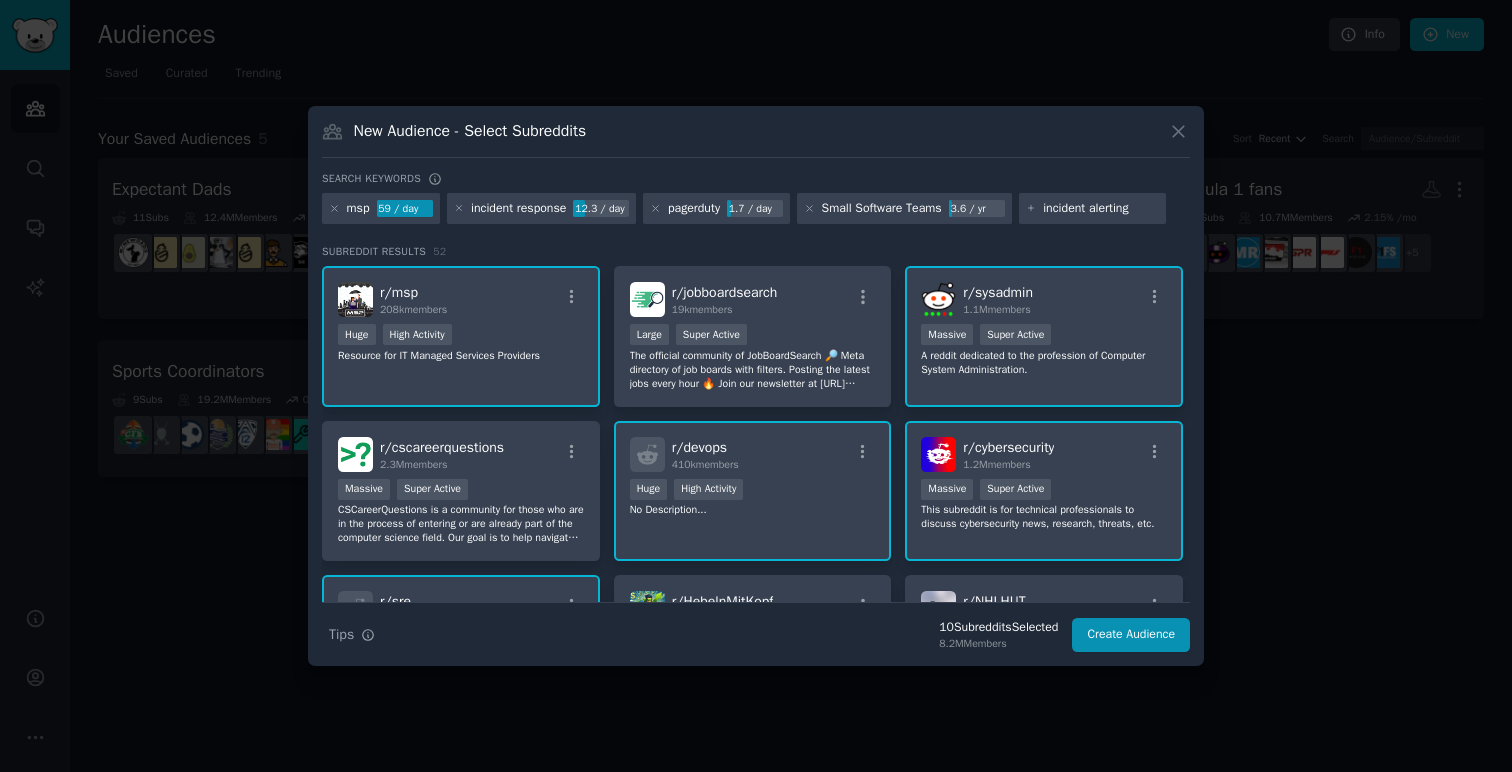type 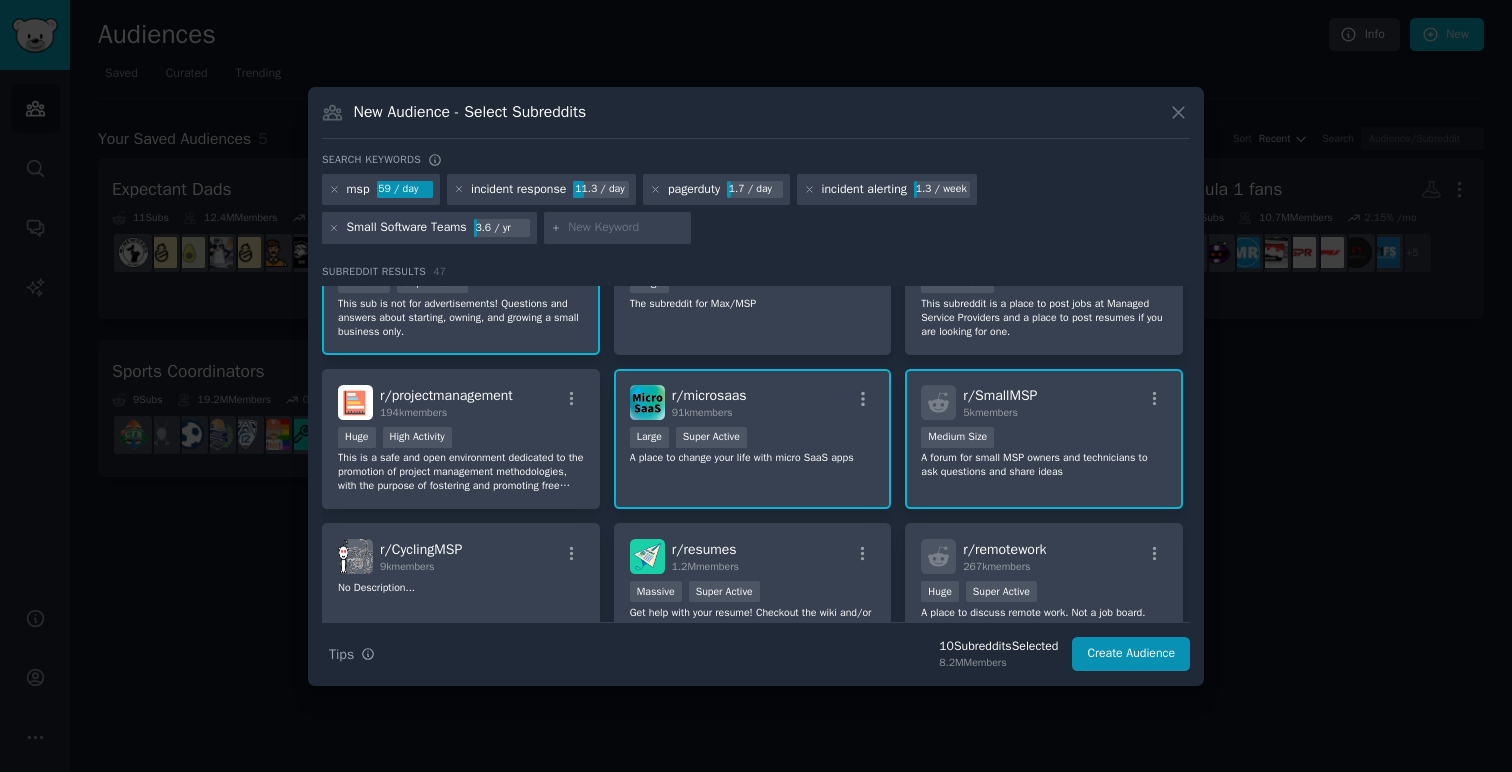 scroll, scrollTop: 532, scrollLeft: 0, axis: vertical 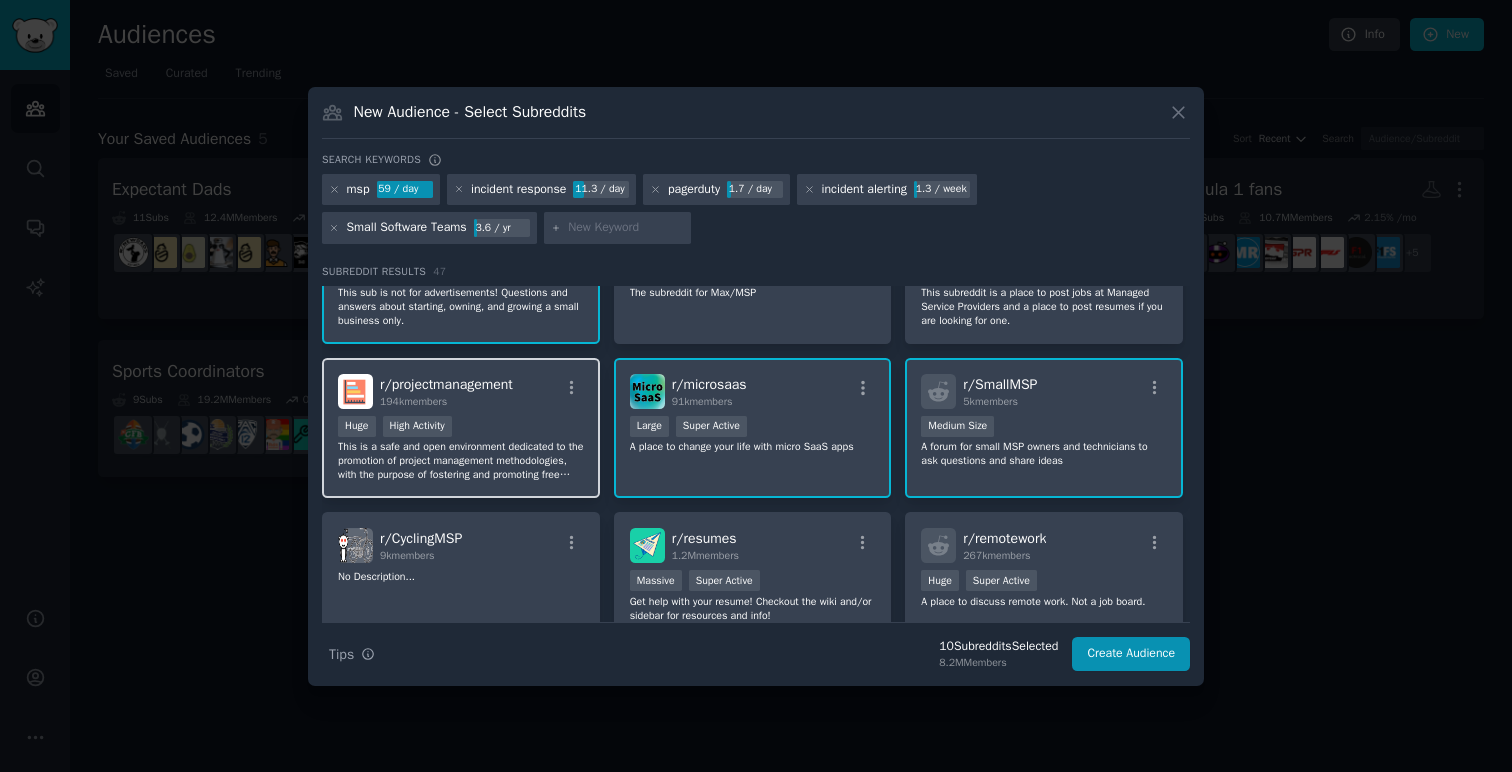 click on "This is a safe and open environment dedicated to the promotion of project management methodologies, with the purpose of fostering and promoting free discussion about all things project management.
Check out r/PMcareers for career related posts." at bounding box center (461, 461) 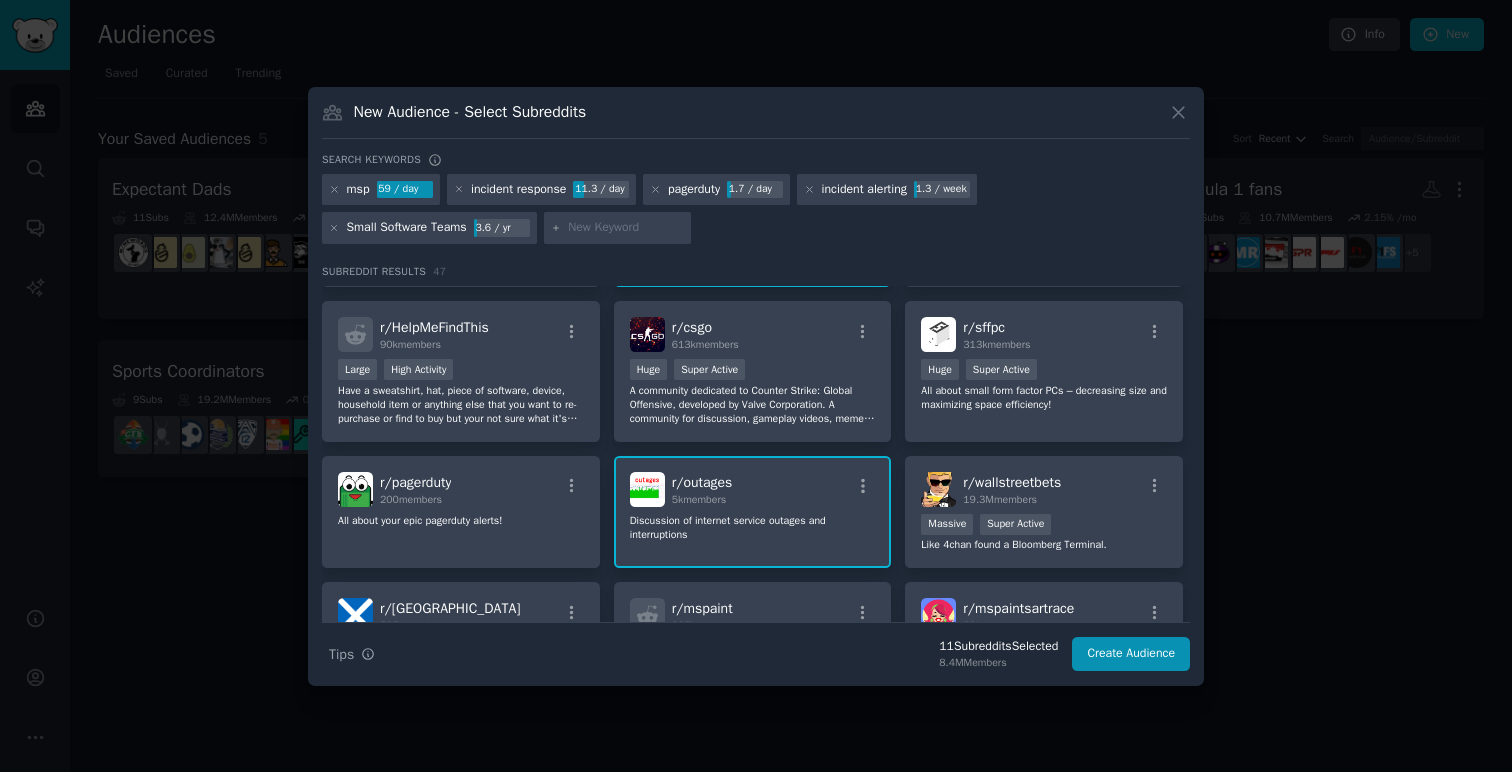 scroll, scrollTop: 1043, scrollLeft: 0, axis: vertical 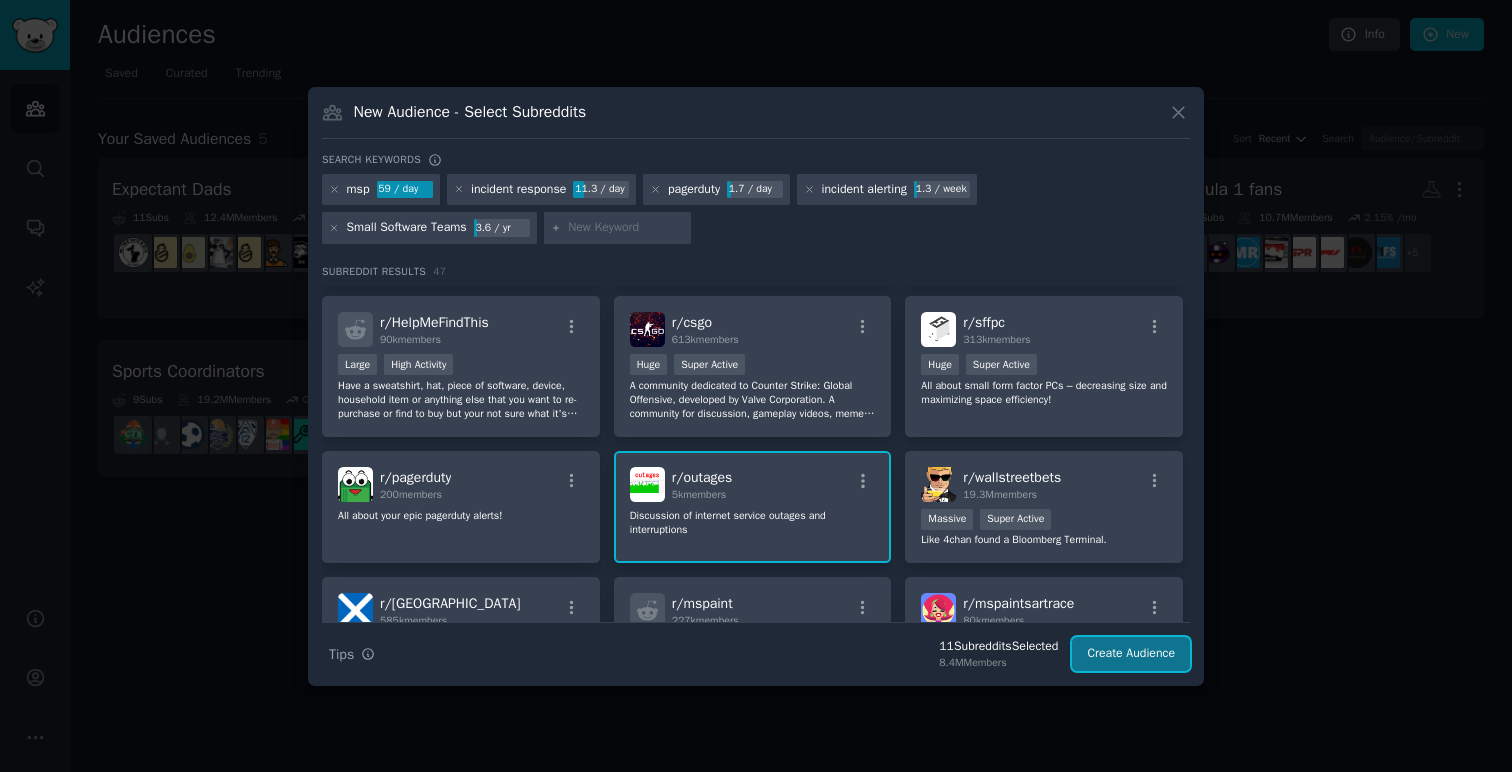 click on "Create Audience" at bounding box center (1131, 654) 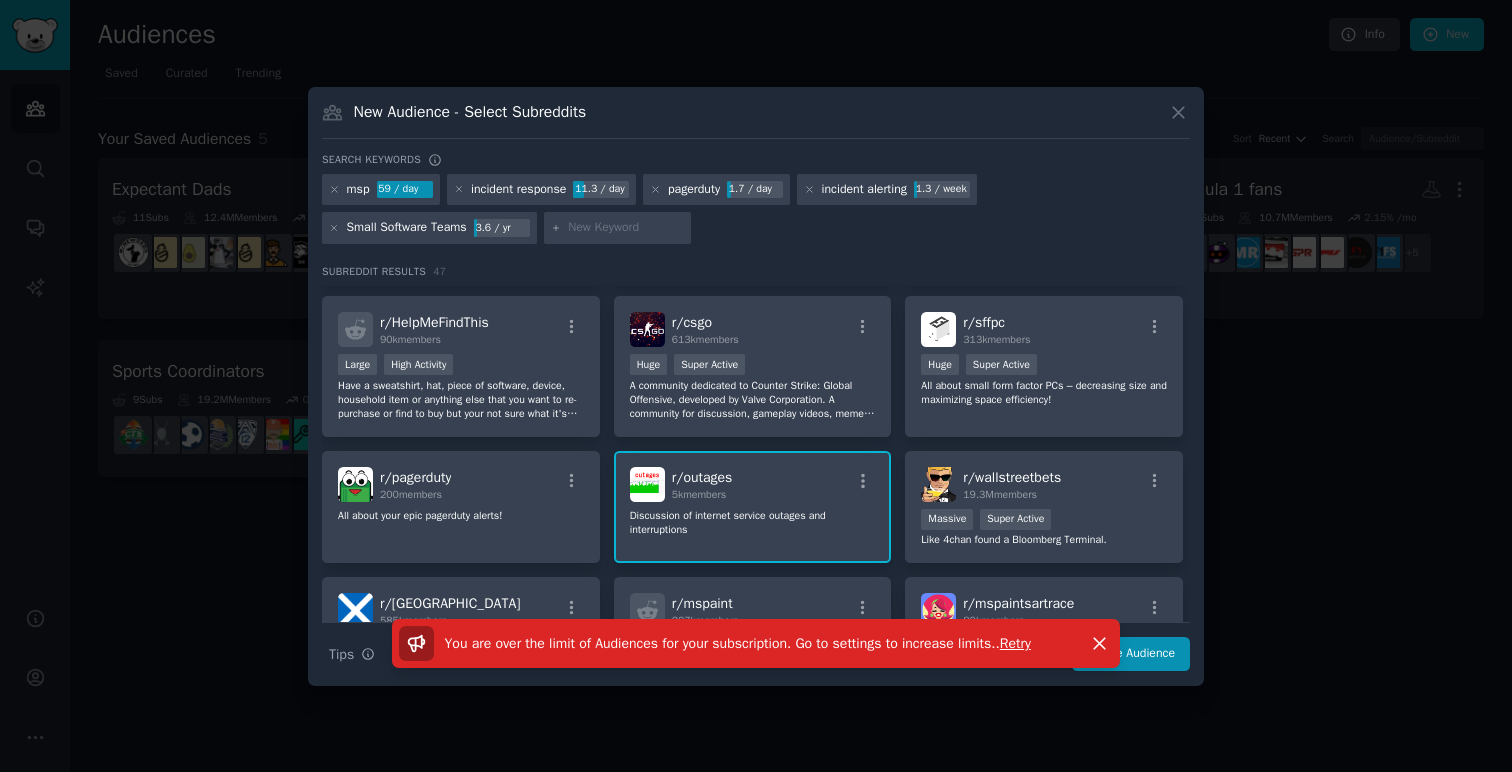 click on "You are over the limit of Audiences for your subscription. Go to settings to increase limits. .  Retry Dismiss" at bounding box center (756, 643) 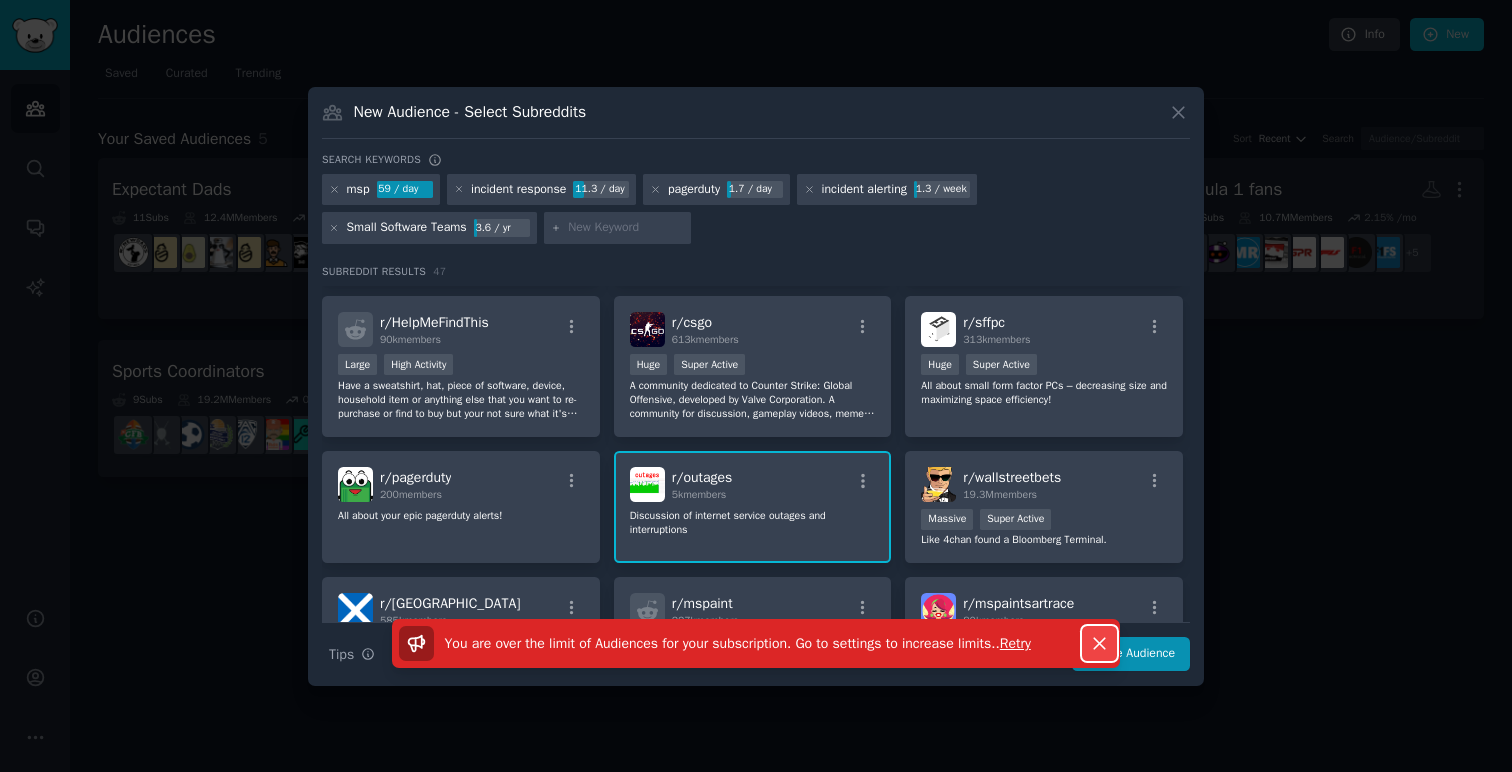 click 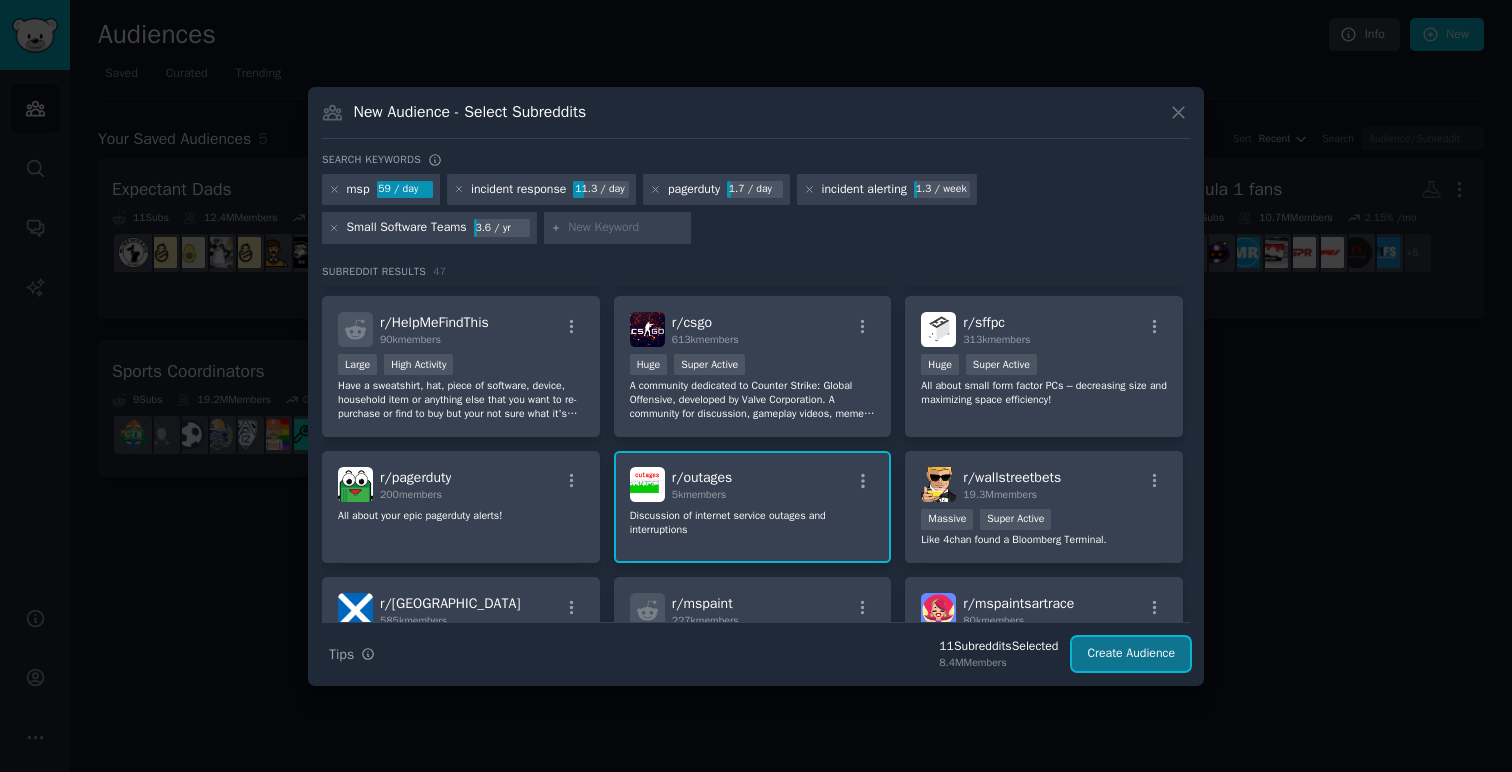 click on "Create Audience" at bounding box center [1131, 654] 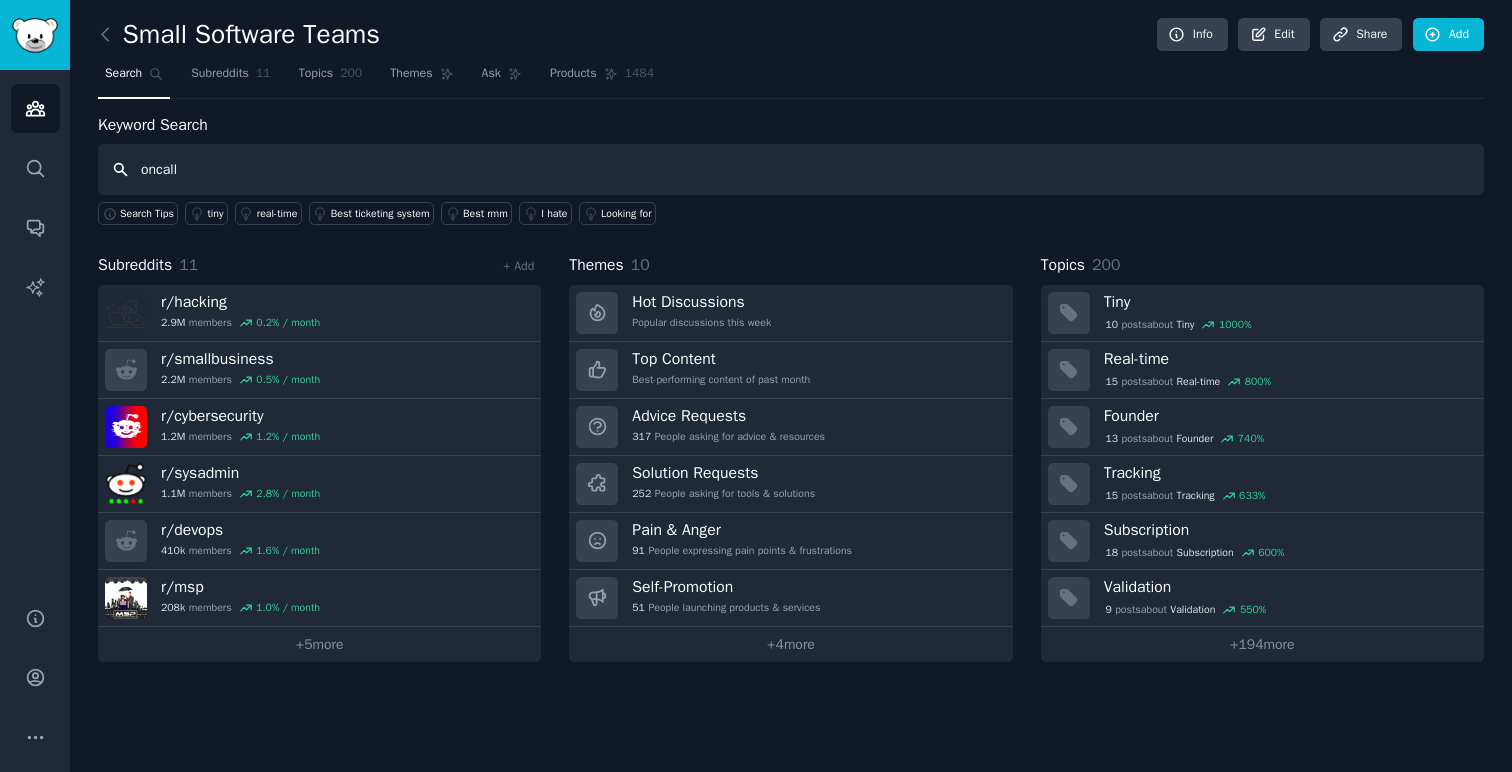 type on "oncall" 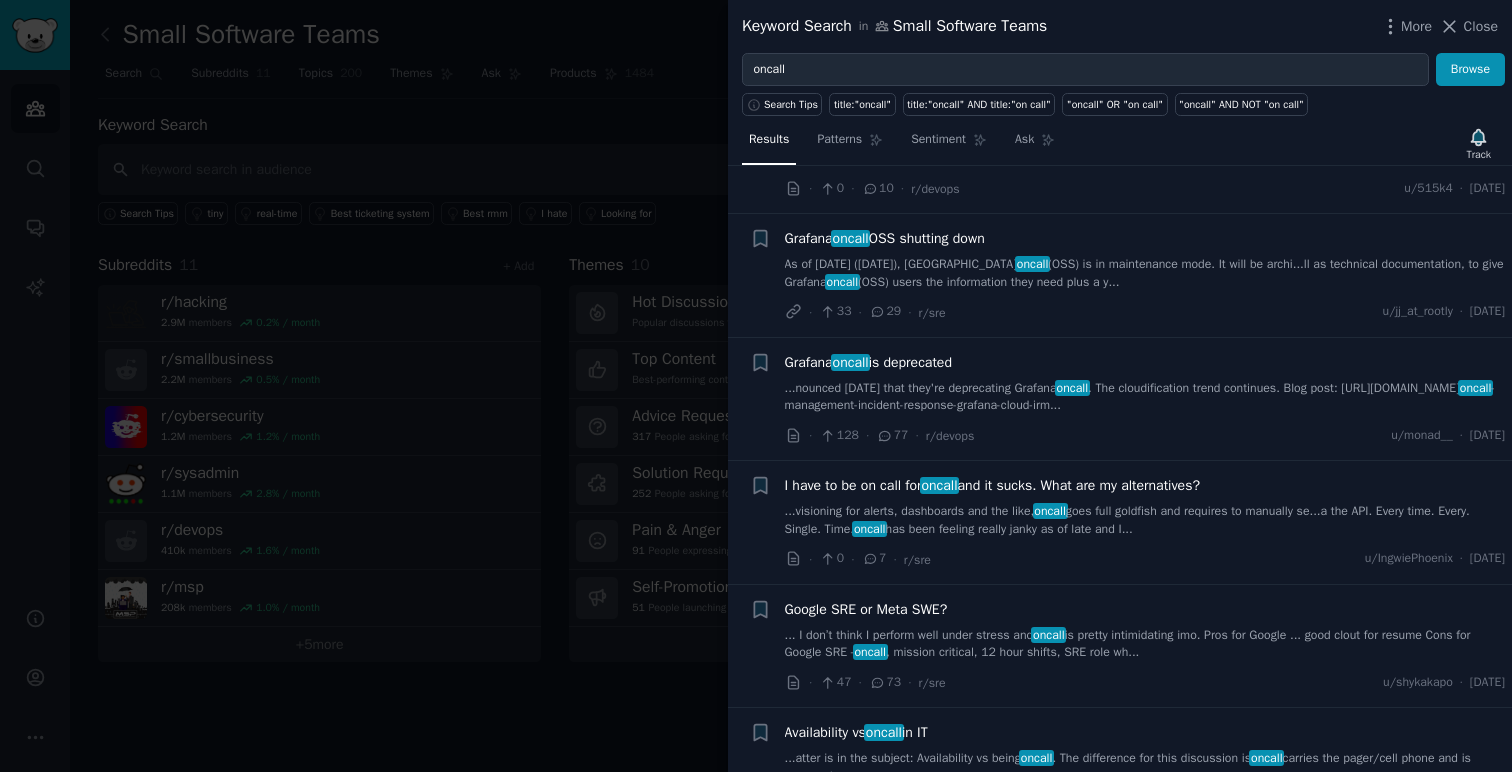 scroll, scrollTop: 464, scrollLeft: 0, axis: vertical 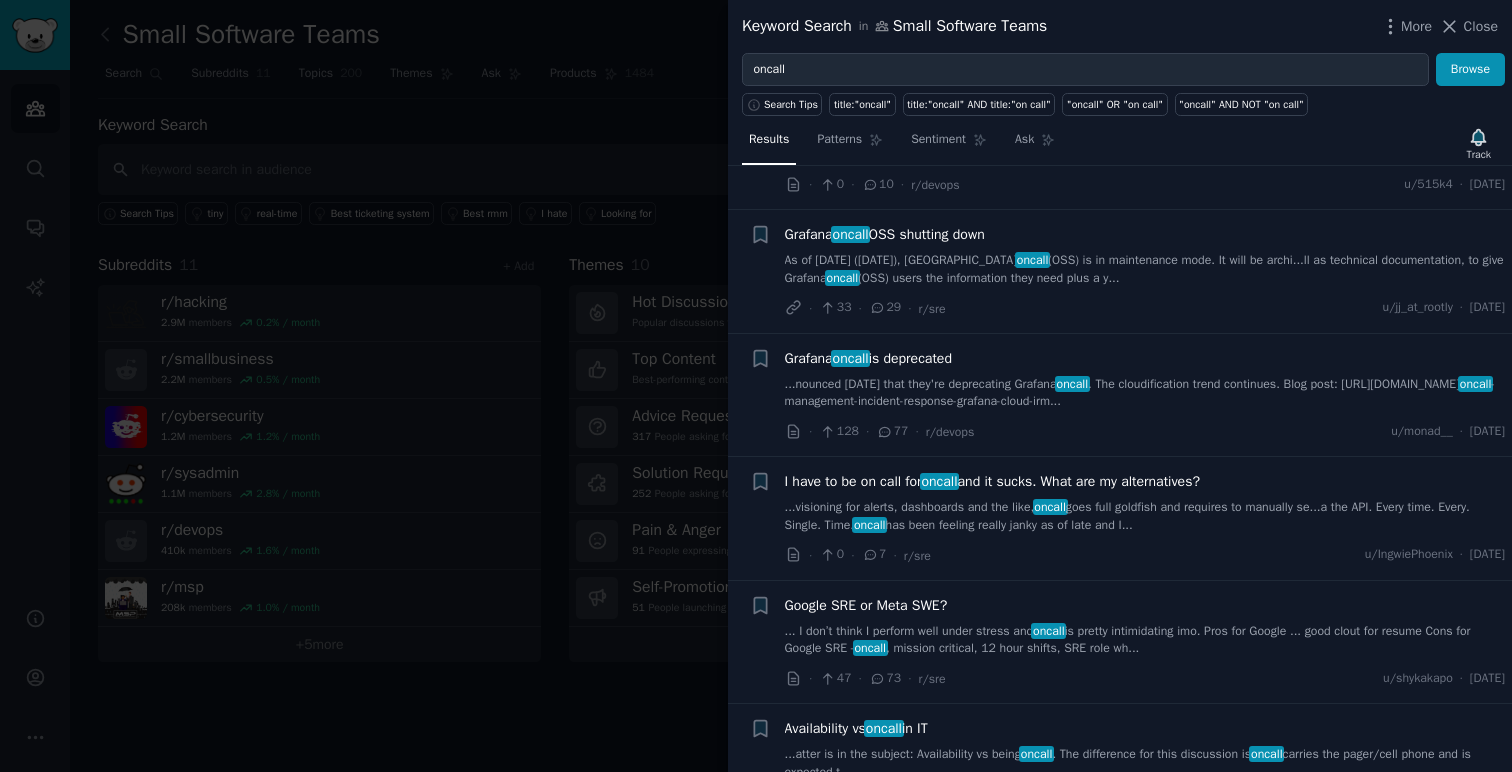 type 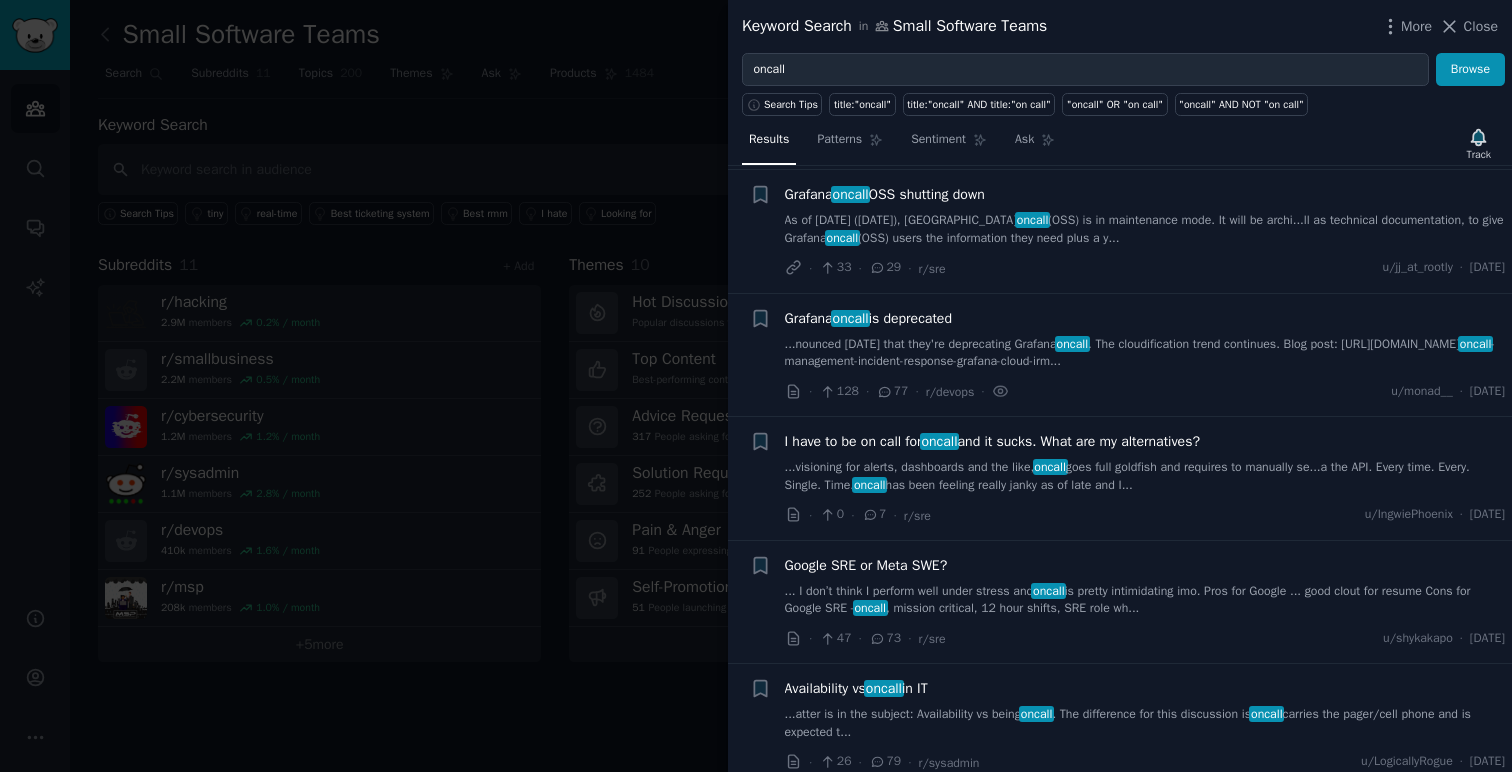 scroll, scrollTop: 471, scrollLeft: 0, axis: vertical 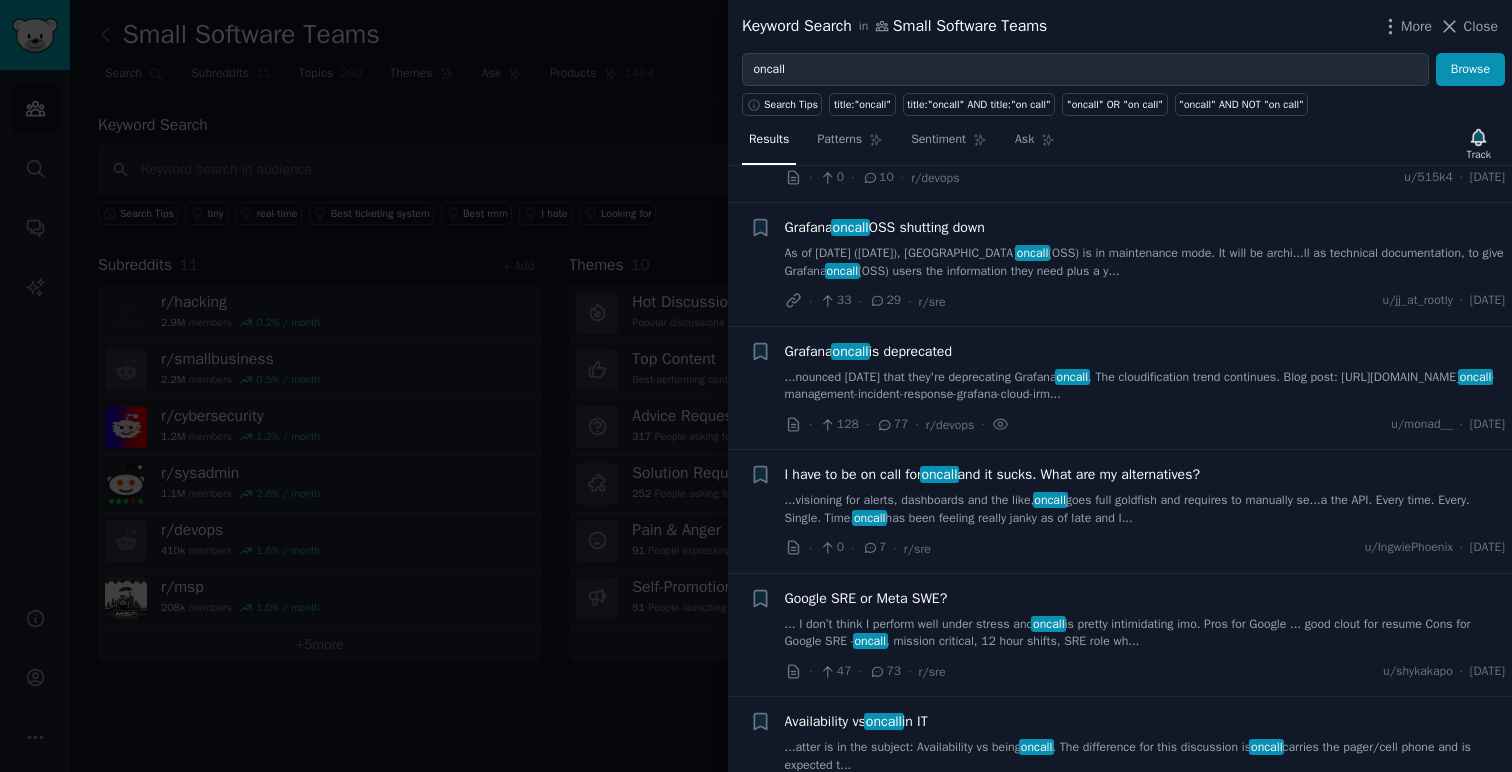 click on "Grafana  oncall  OSS shutting down" at bounding box center [885, 227] 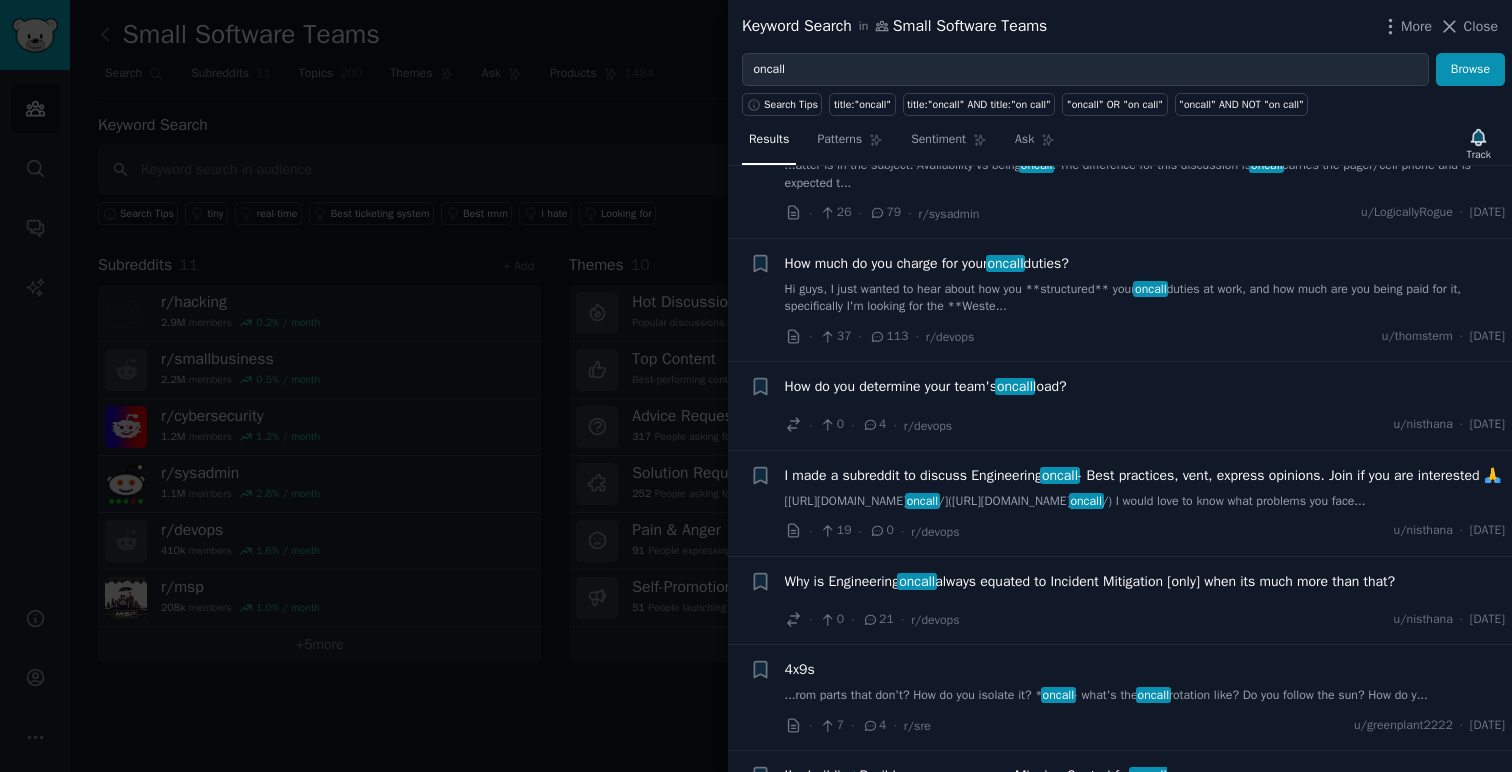 scroll, scrollTop: 1055, scrollLeft: 0, axis: vertical 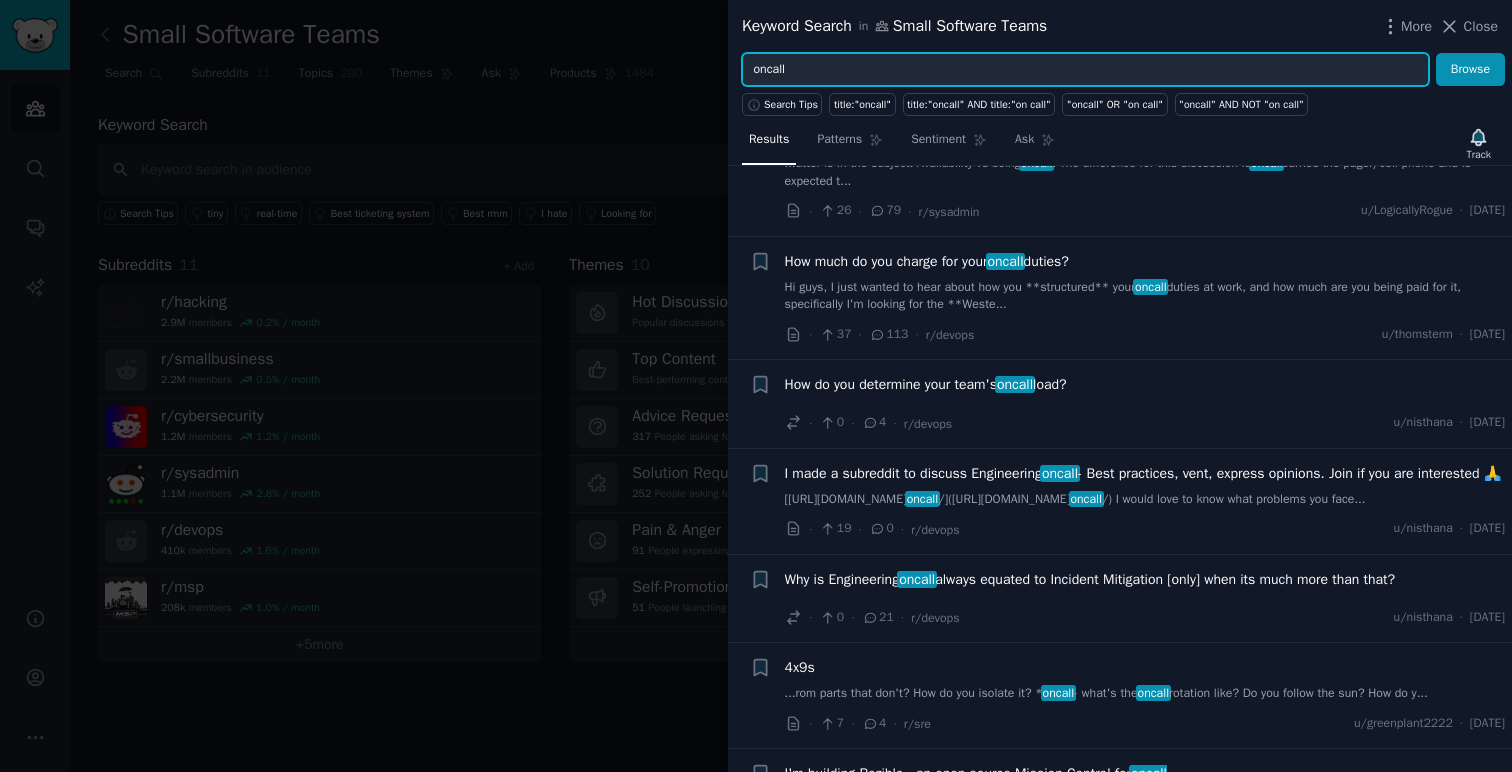 click on "oncall" at bounding box center [1085, 70] 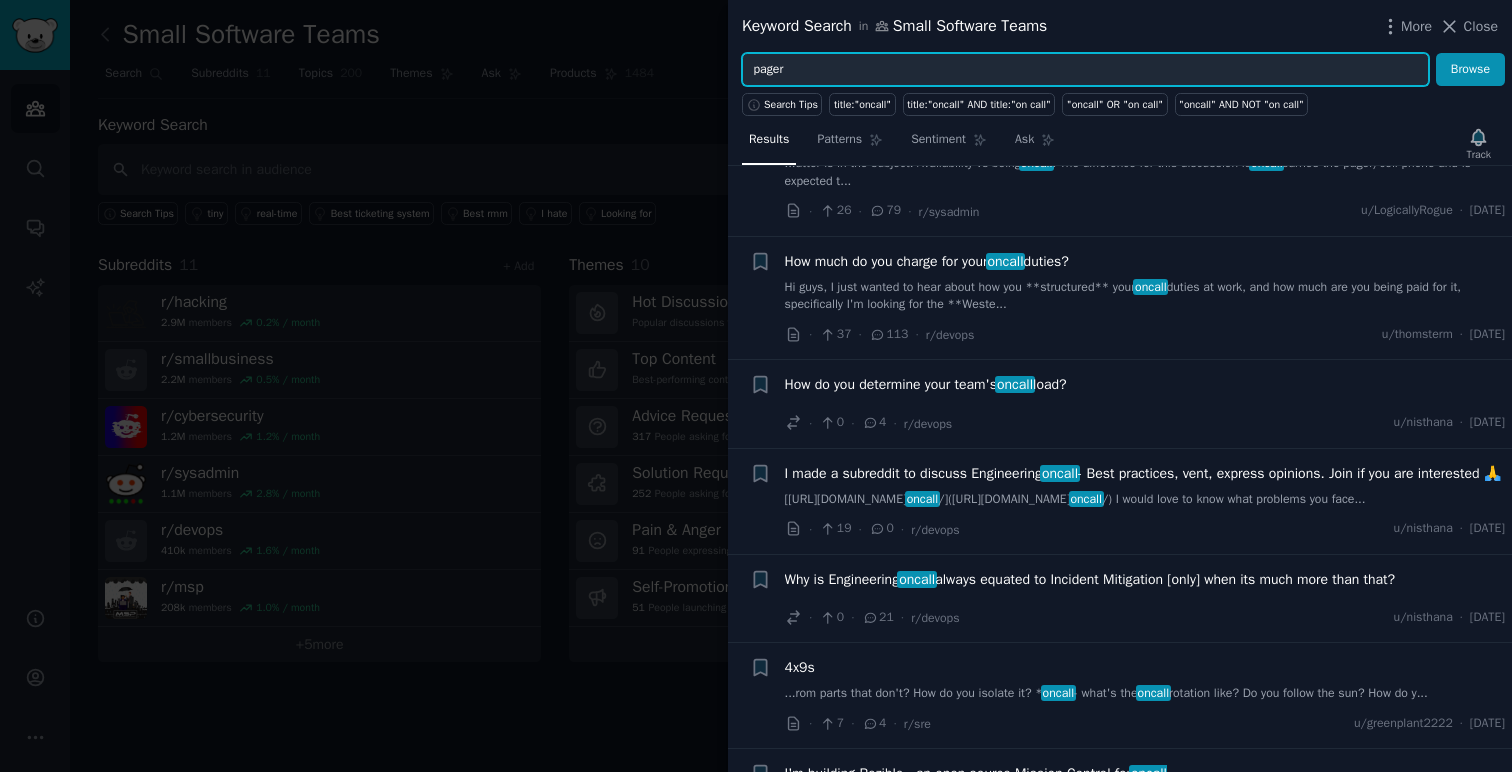 type on "pager" 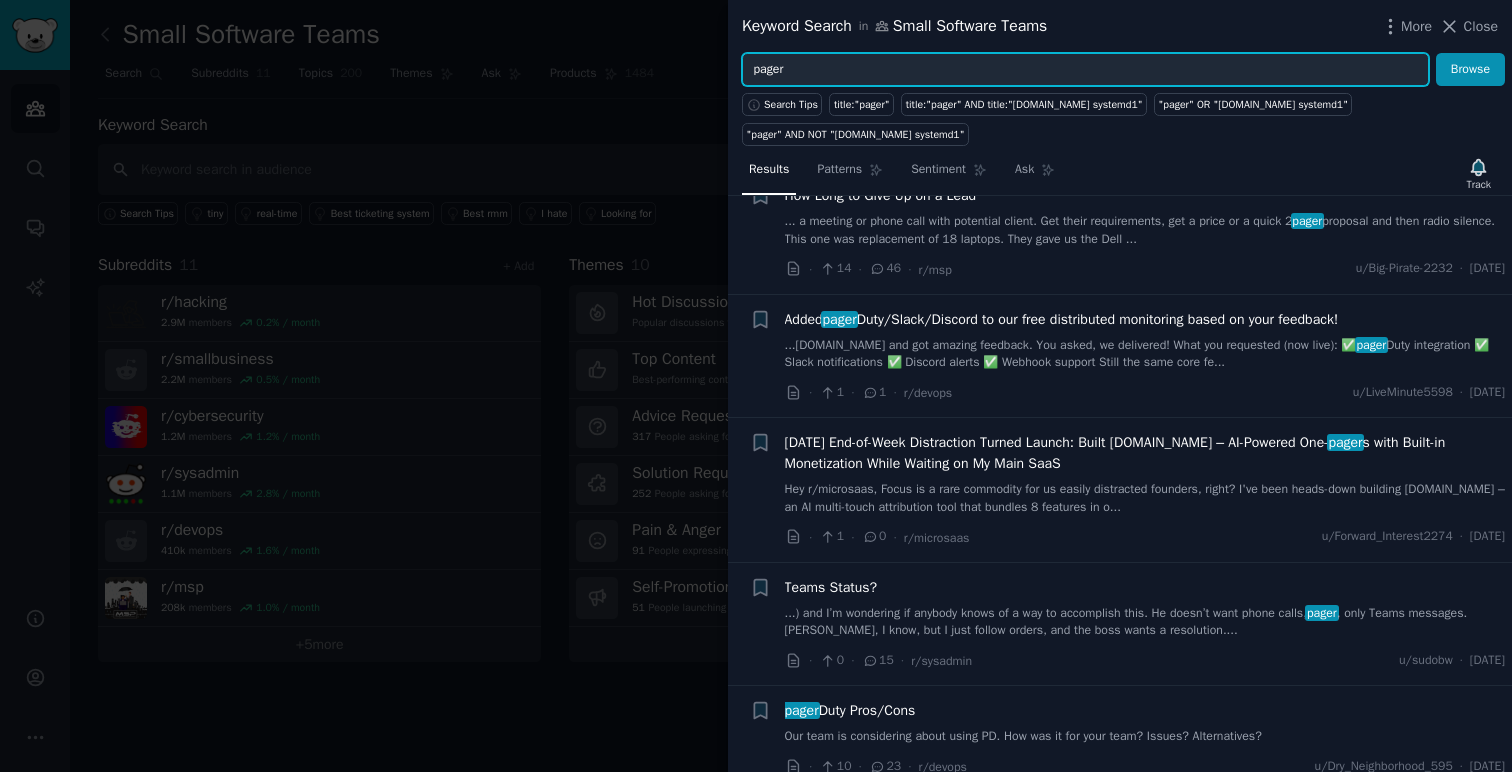scroll, scrollTop: 202, scrollLeft: 0, axis: vertical 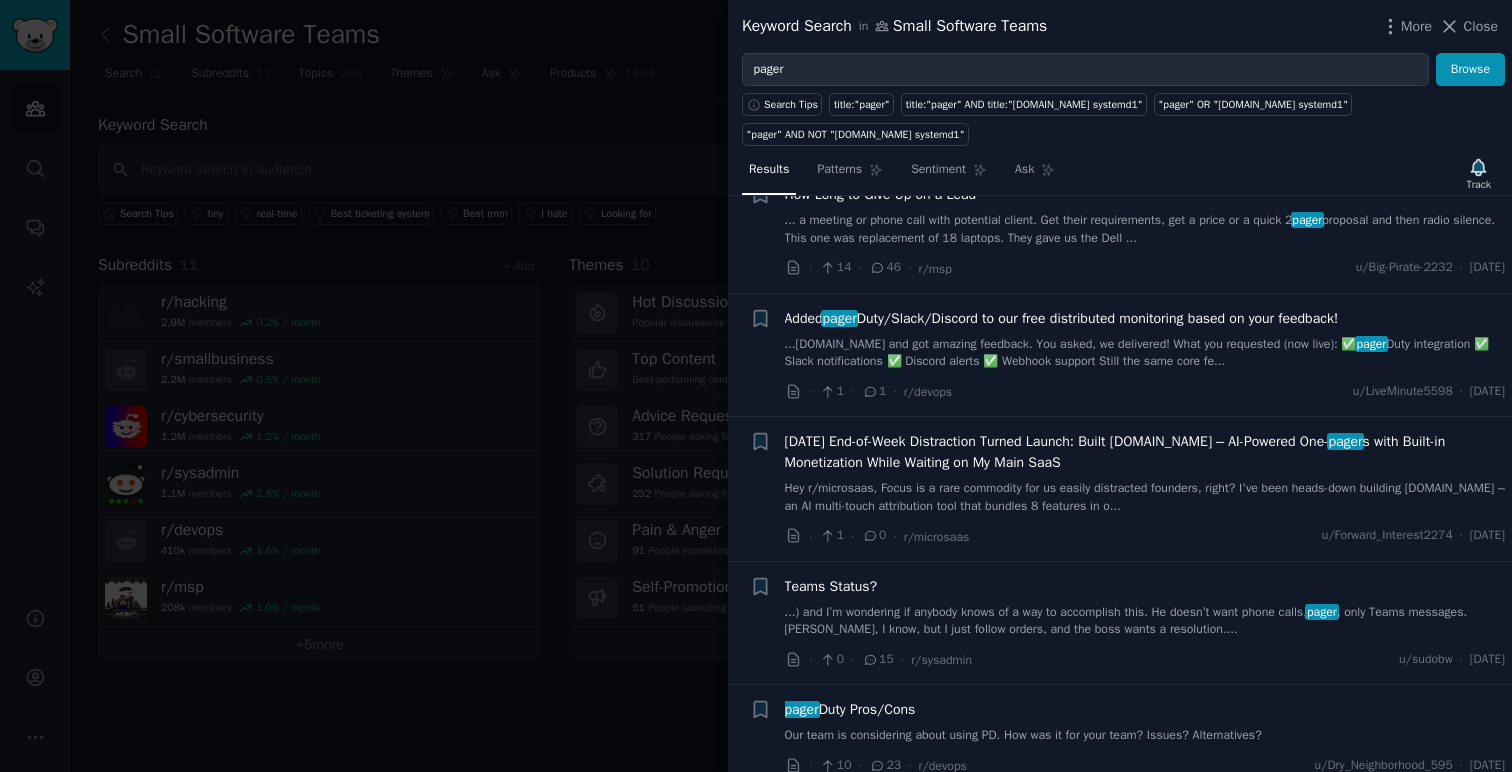 click on "Added  pager Duty/Slack/Discord to our free distributed monitoring based on your feedback!" at bounding box center (1062, 318) 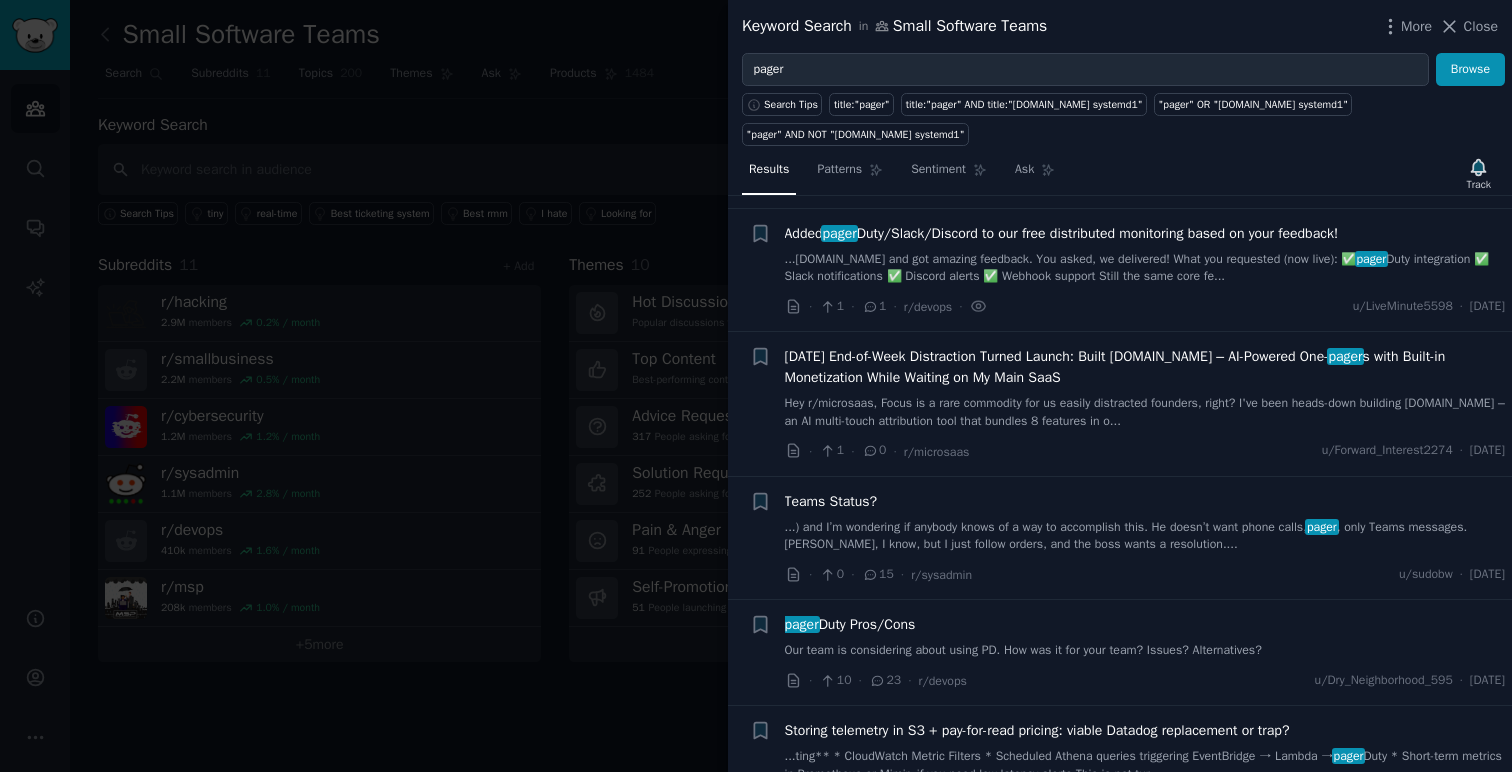 scroll, scrollTop: 299, scrollLeft: 0, axis: vertical 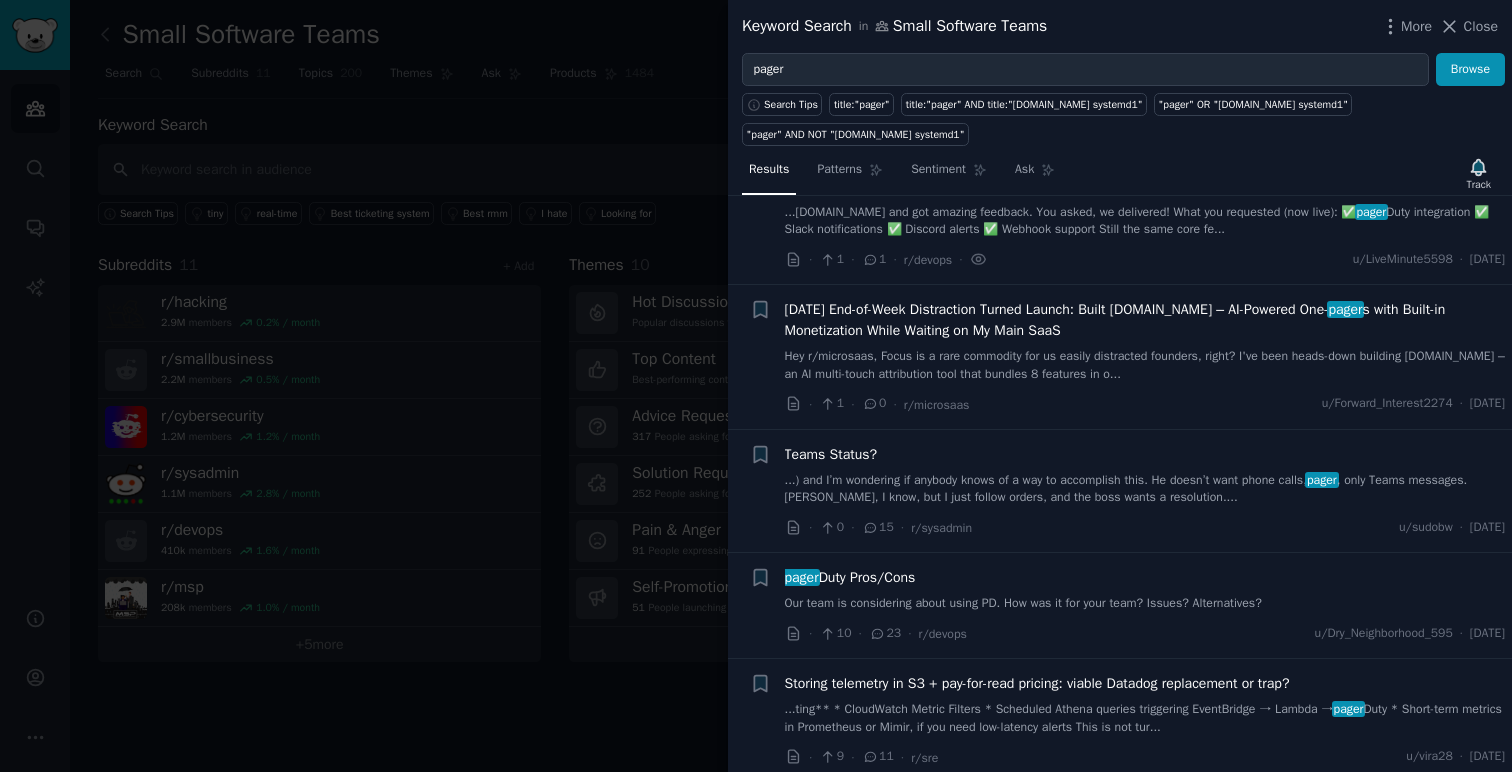 click on "pager Duty Pros/Cons" at bounding box center (1145, 577) 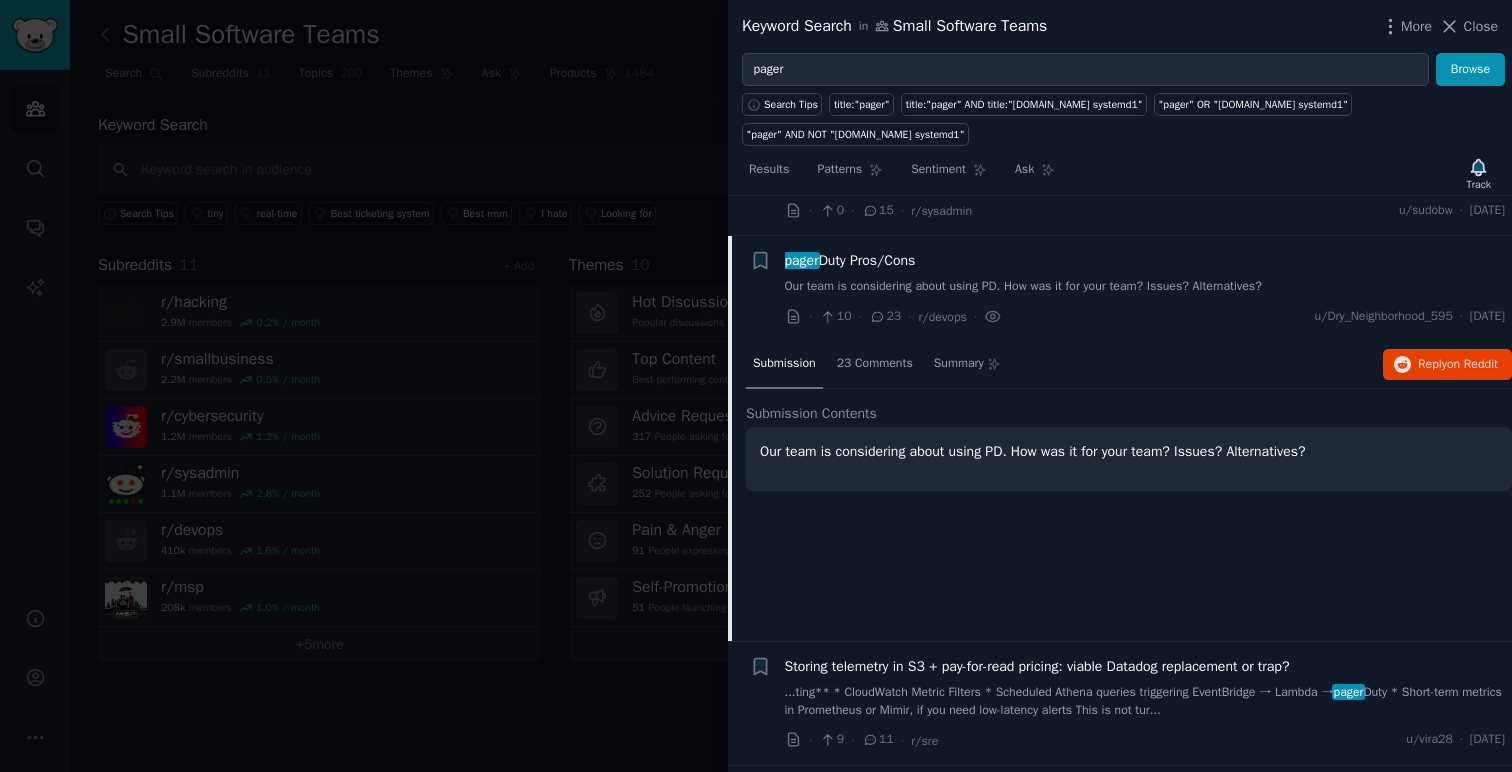 scroll, scrollTop: 691, scrollLeft: 0, axis: vertical 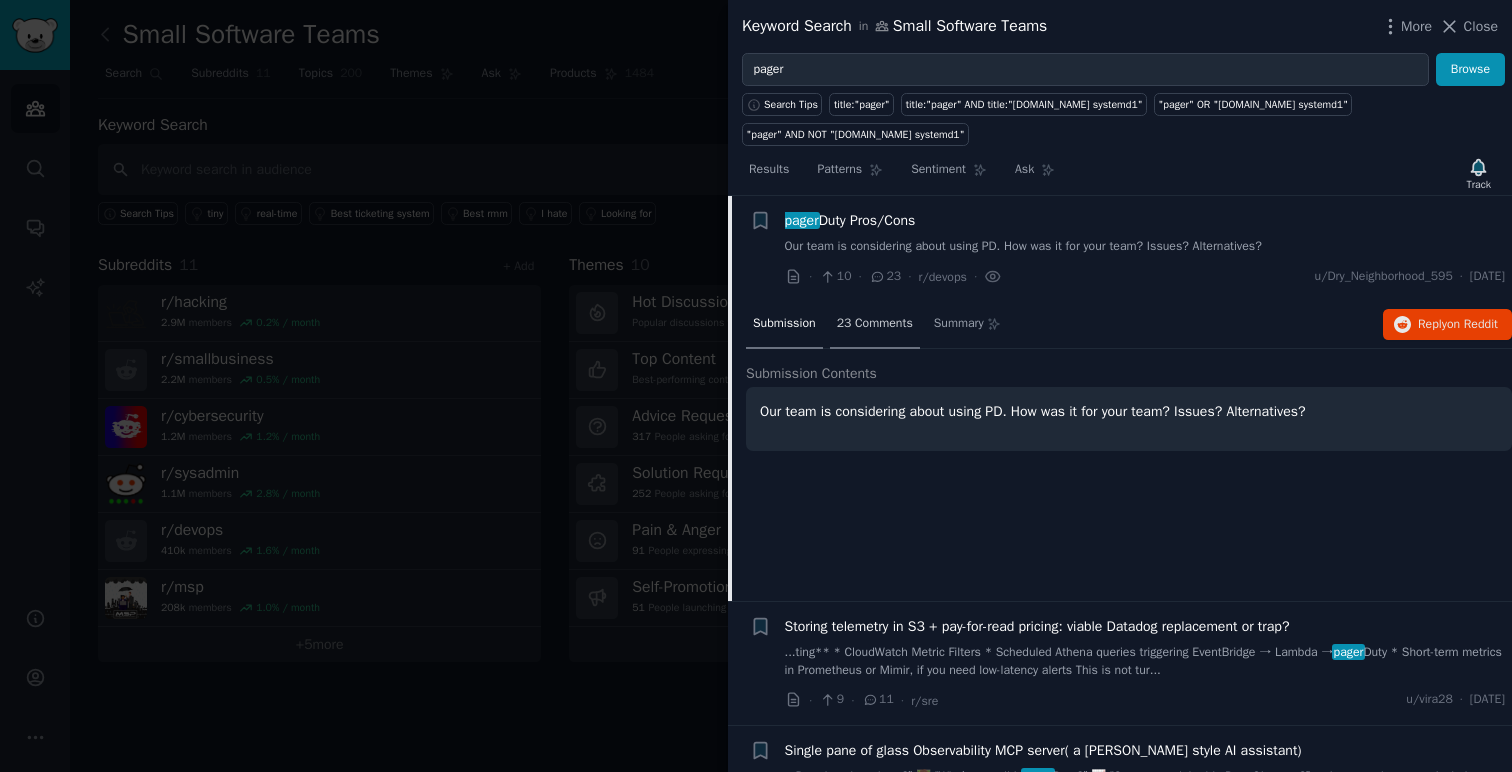 click on "23 Comments" at bounding box center [875, 324] 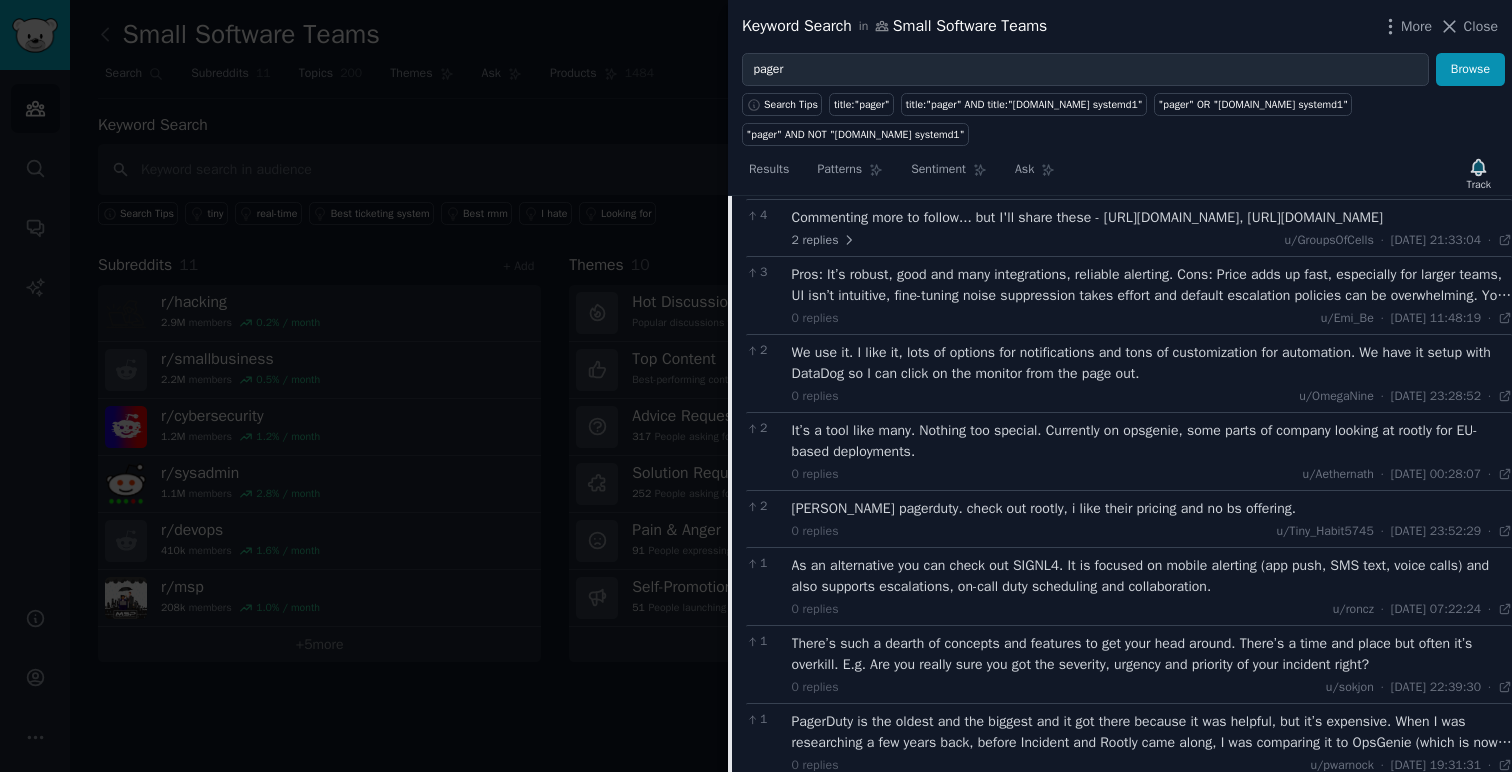 scroll, scrollTop: 1093, scrollLeft: 0, axis: vertical 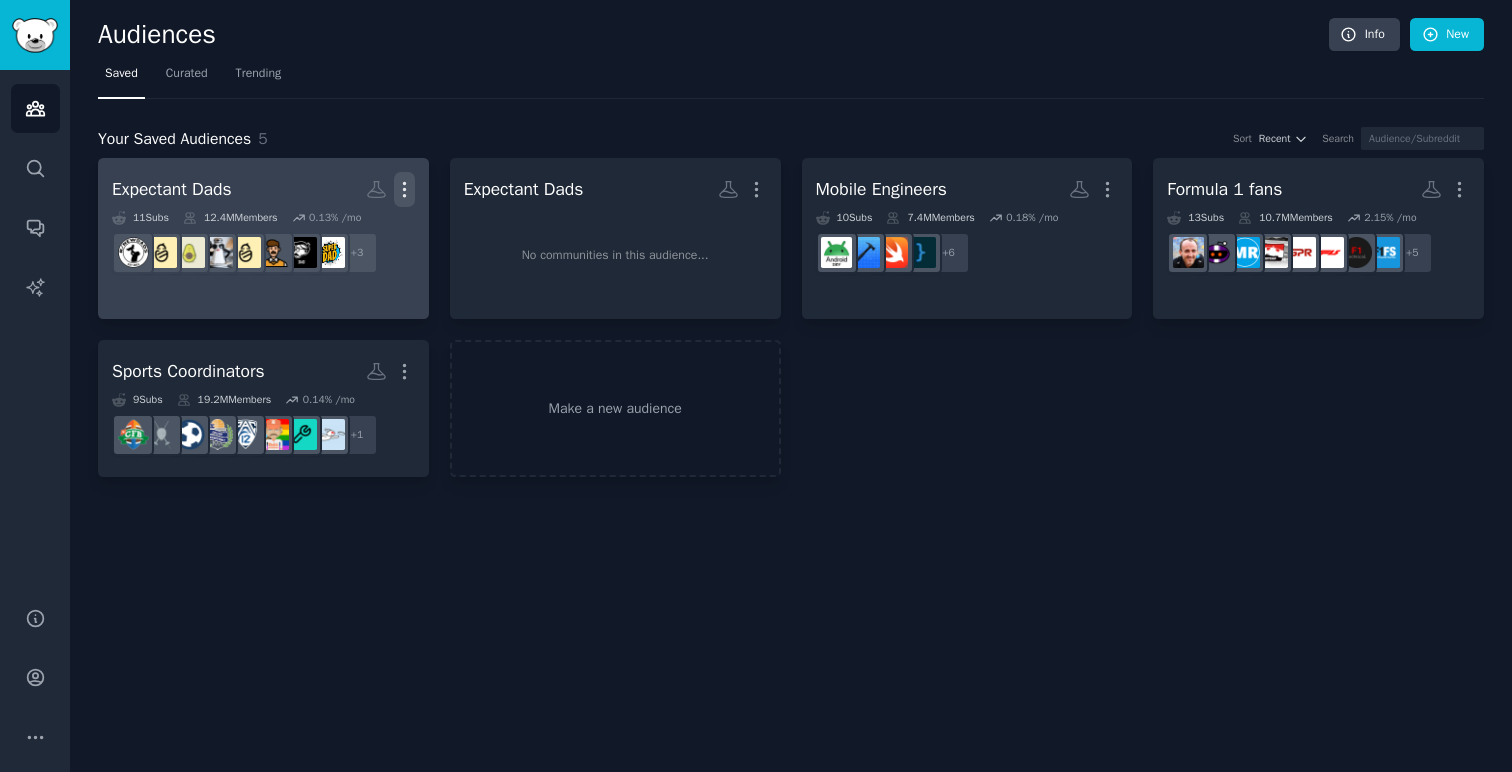 click 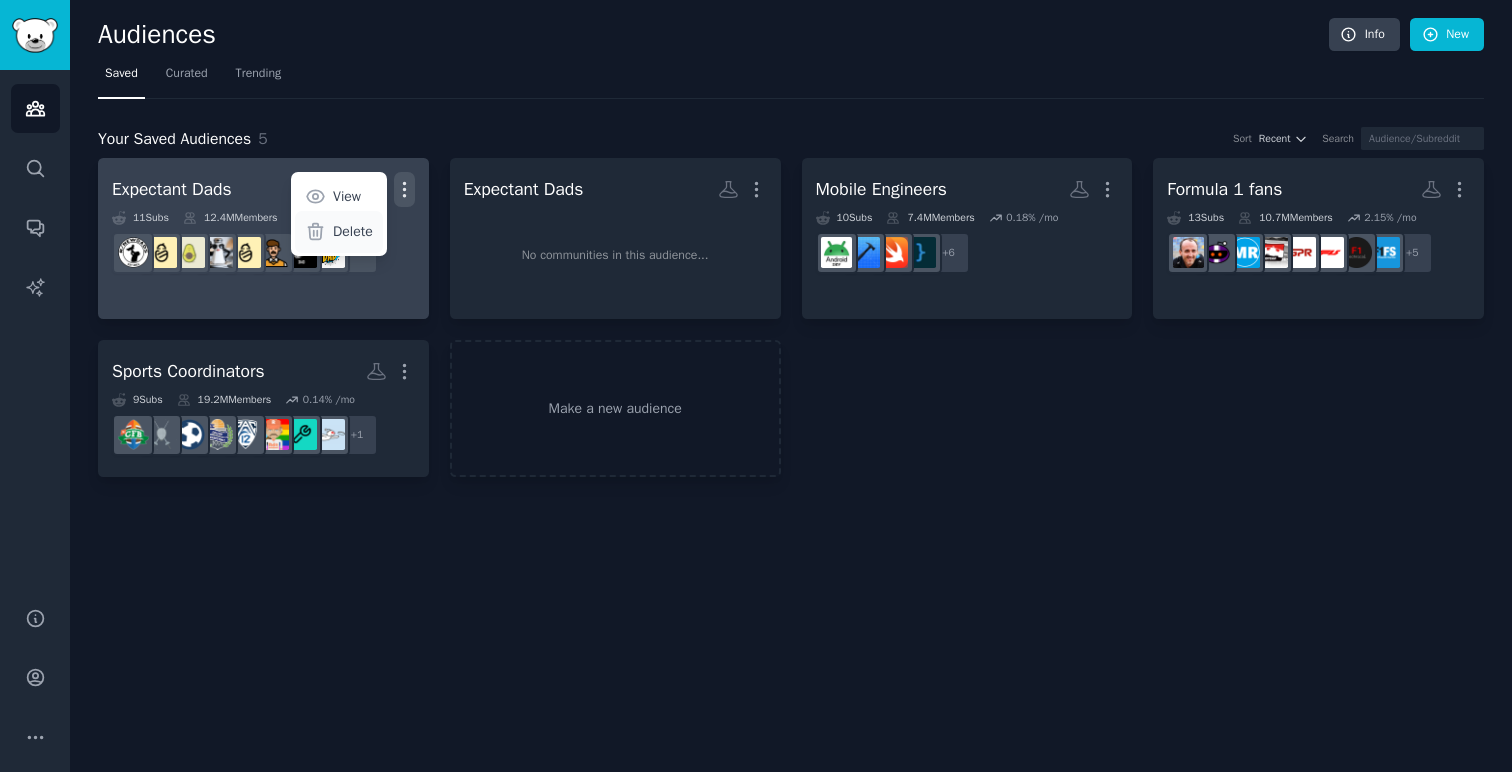 click on "Delete" at bounding box center [353, 231] 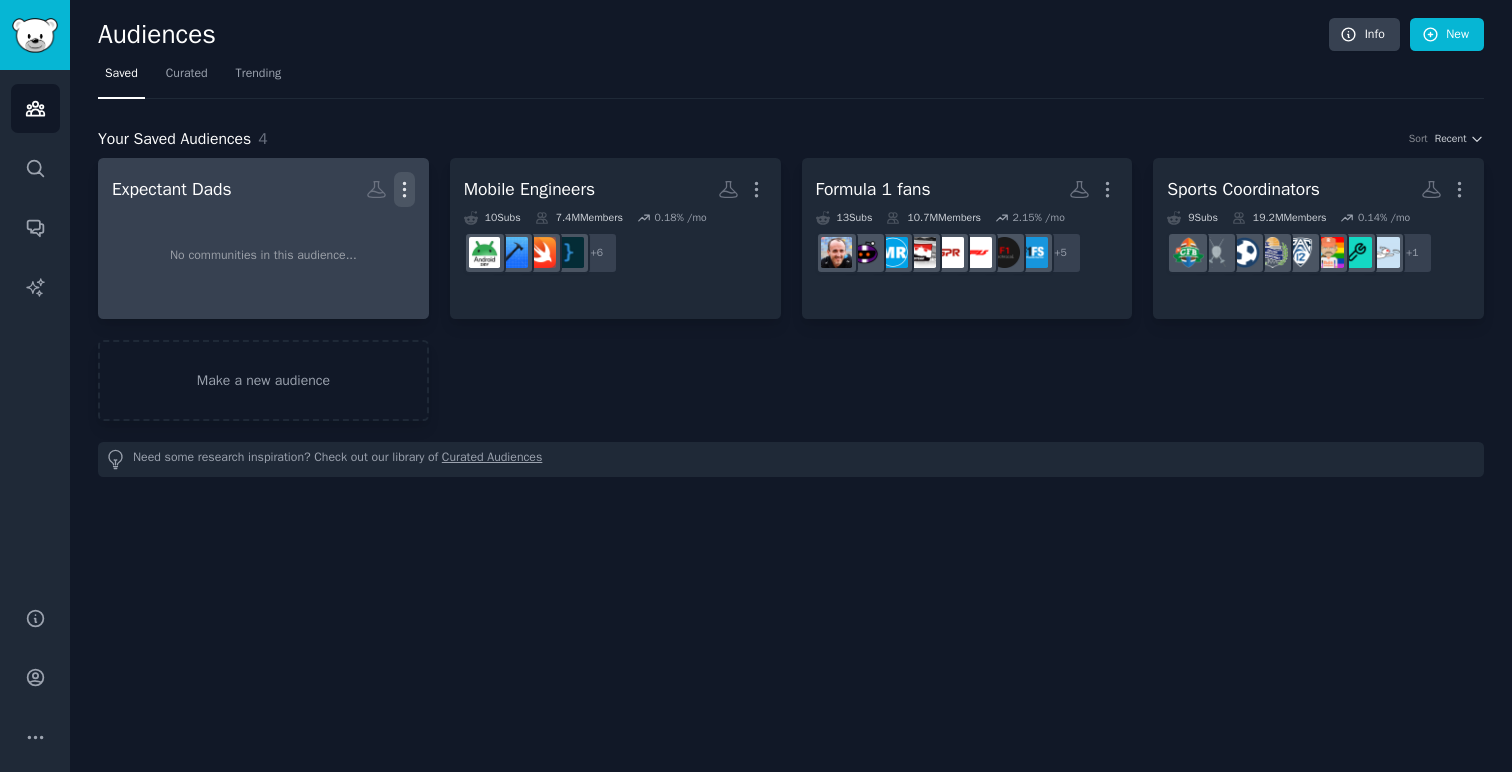 click 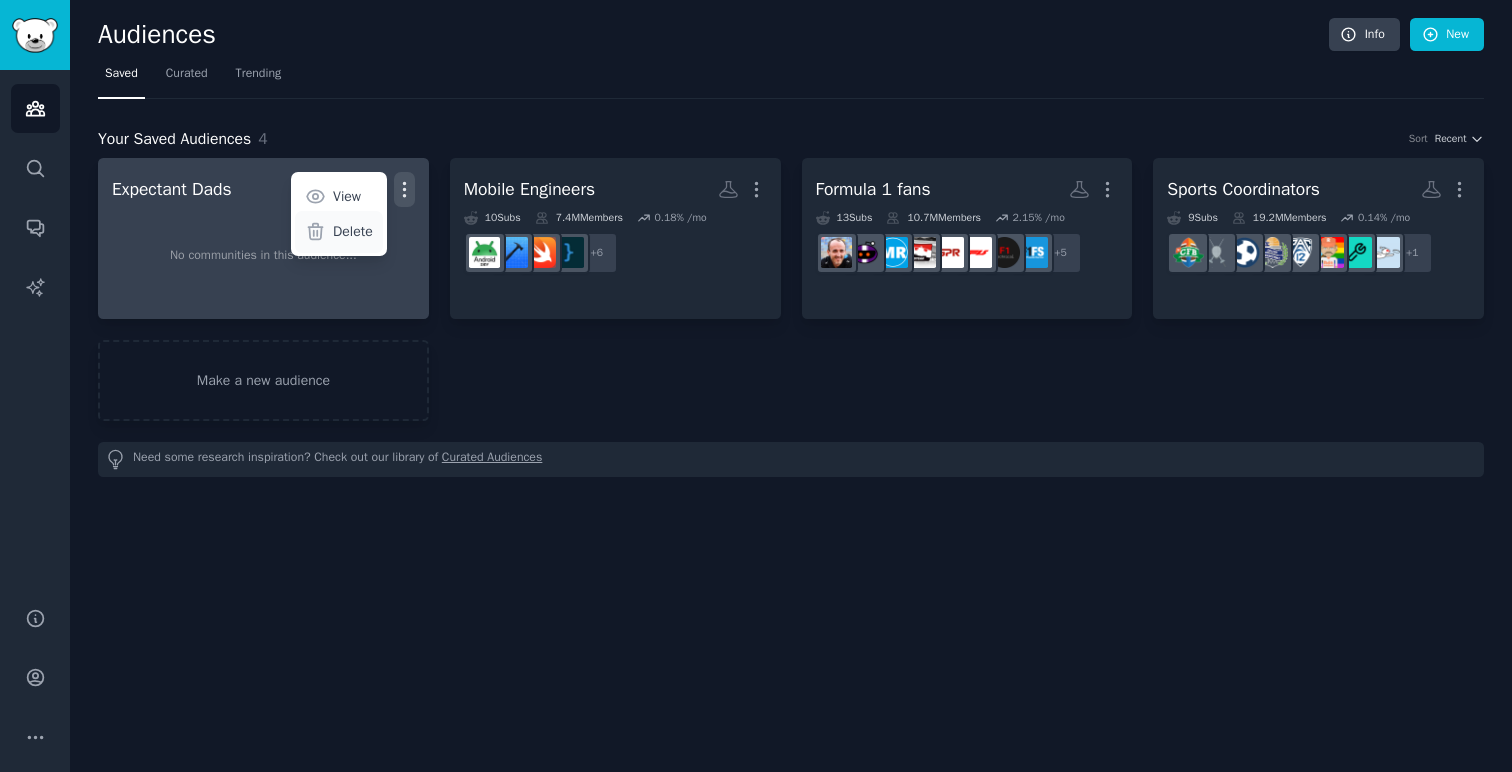 click on "Delete" at bounding box center [353, 231] 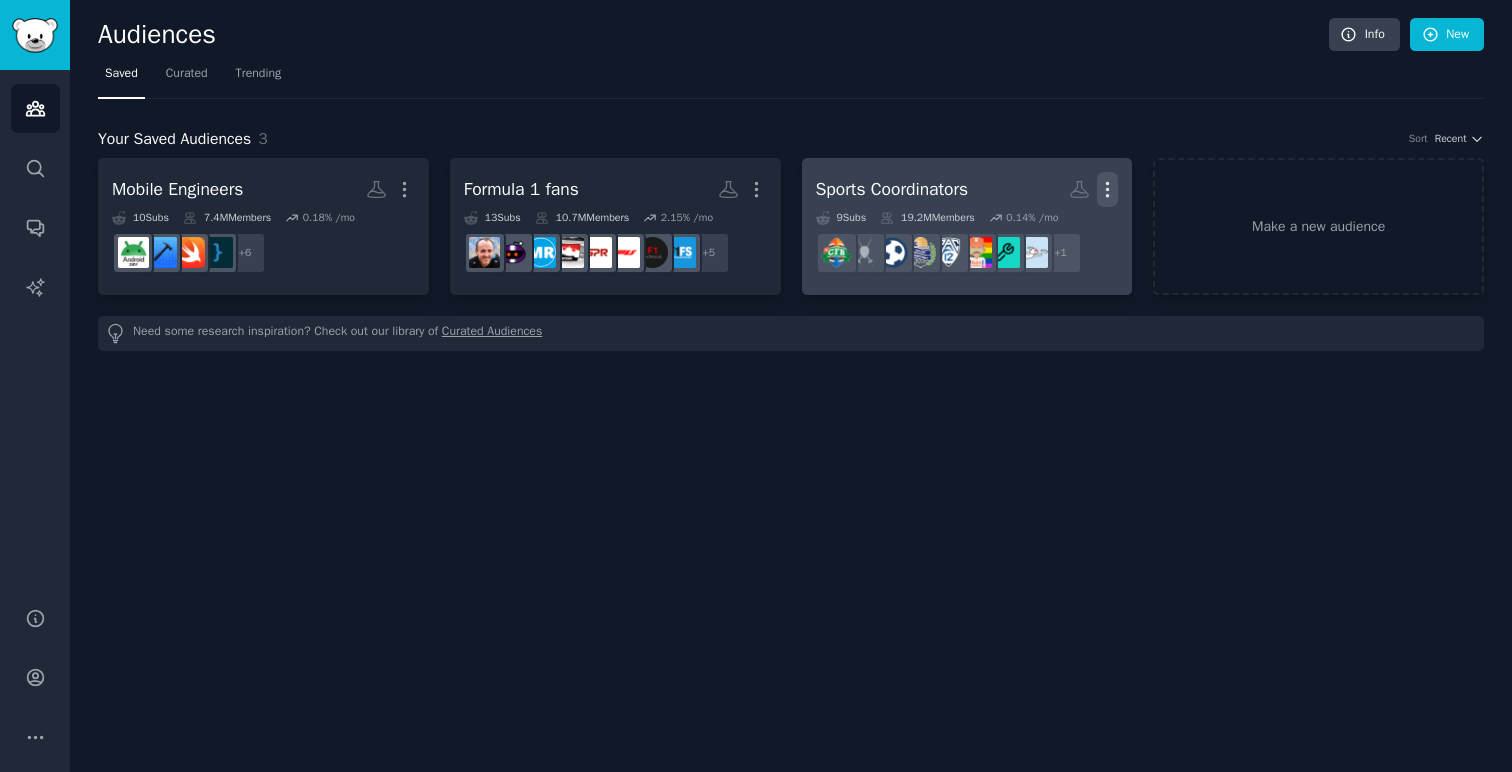 click 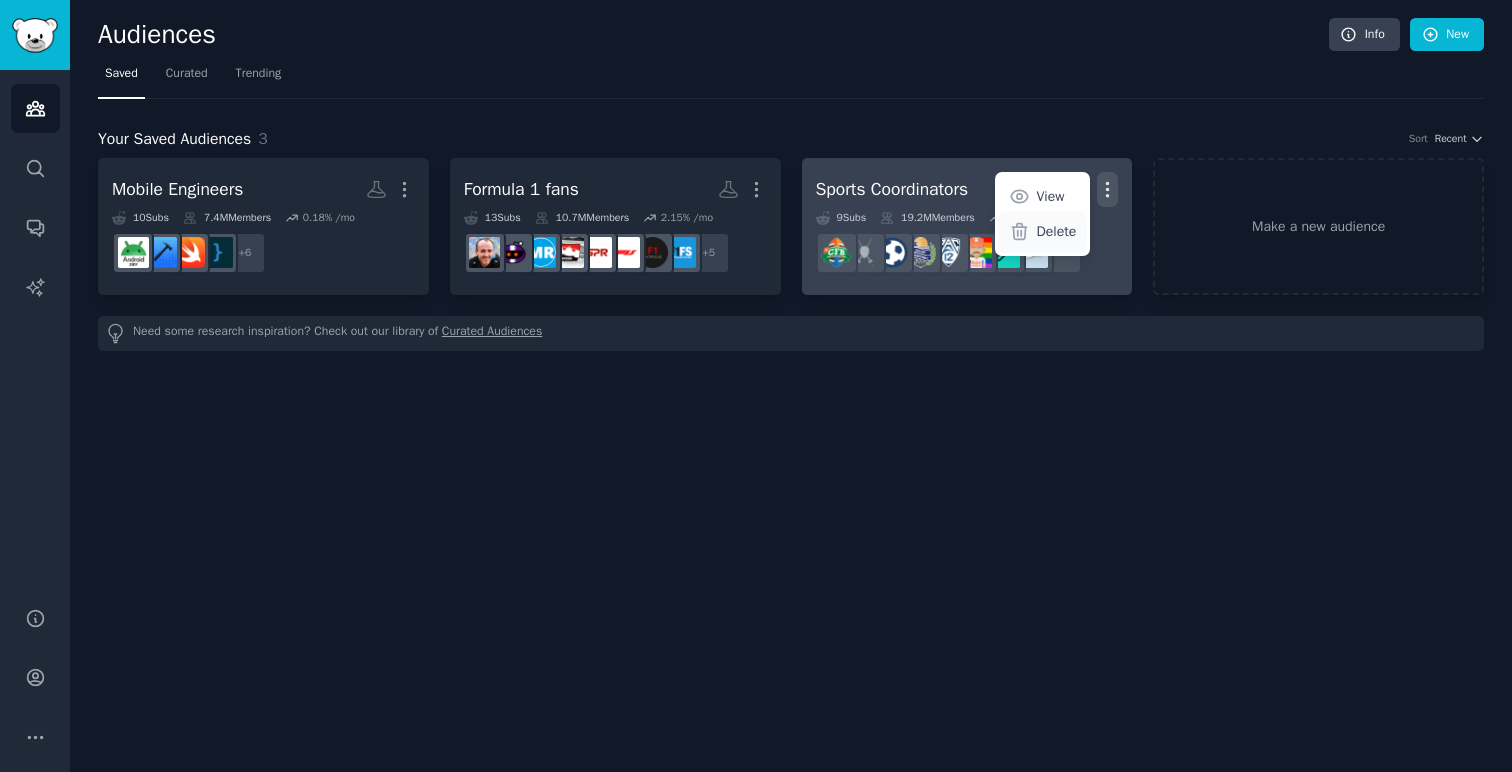 click on "Delete" at bounding box center (1057, 231) 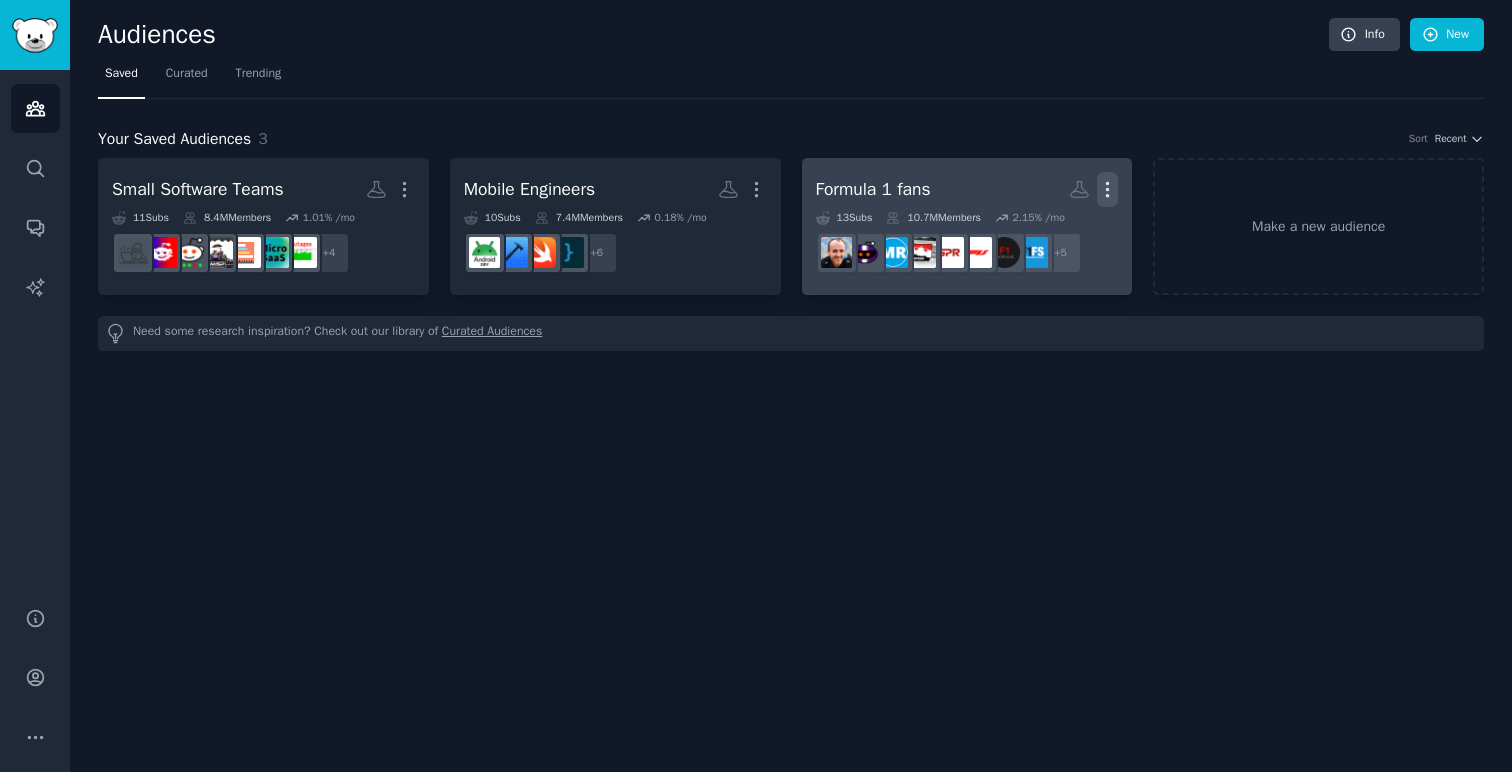 click 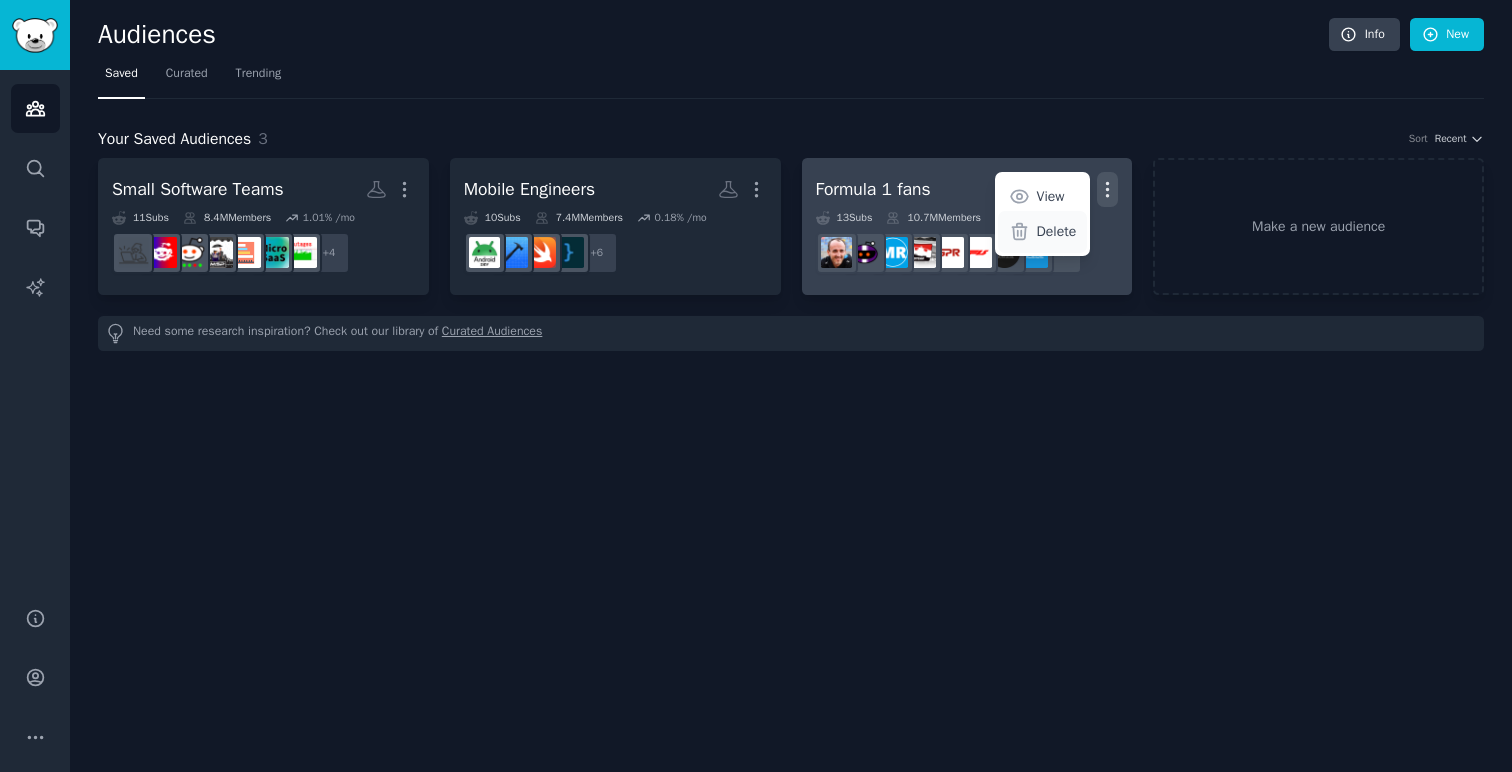 click on "Delete" at bounding box center (1057, 231) 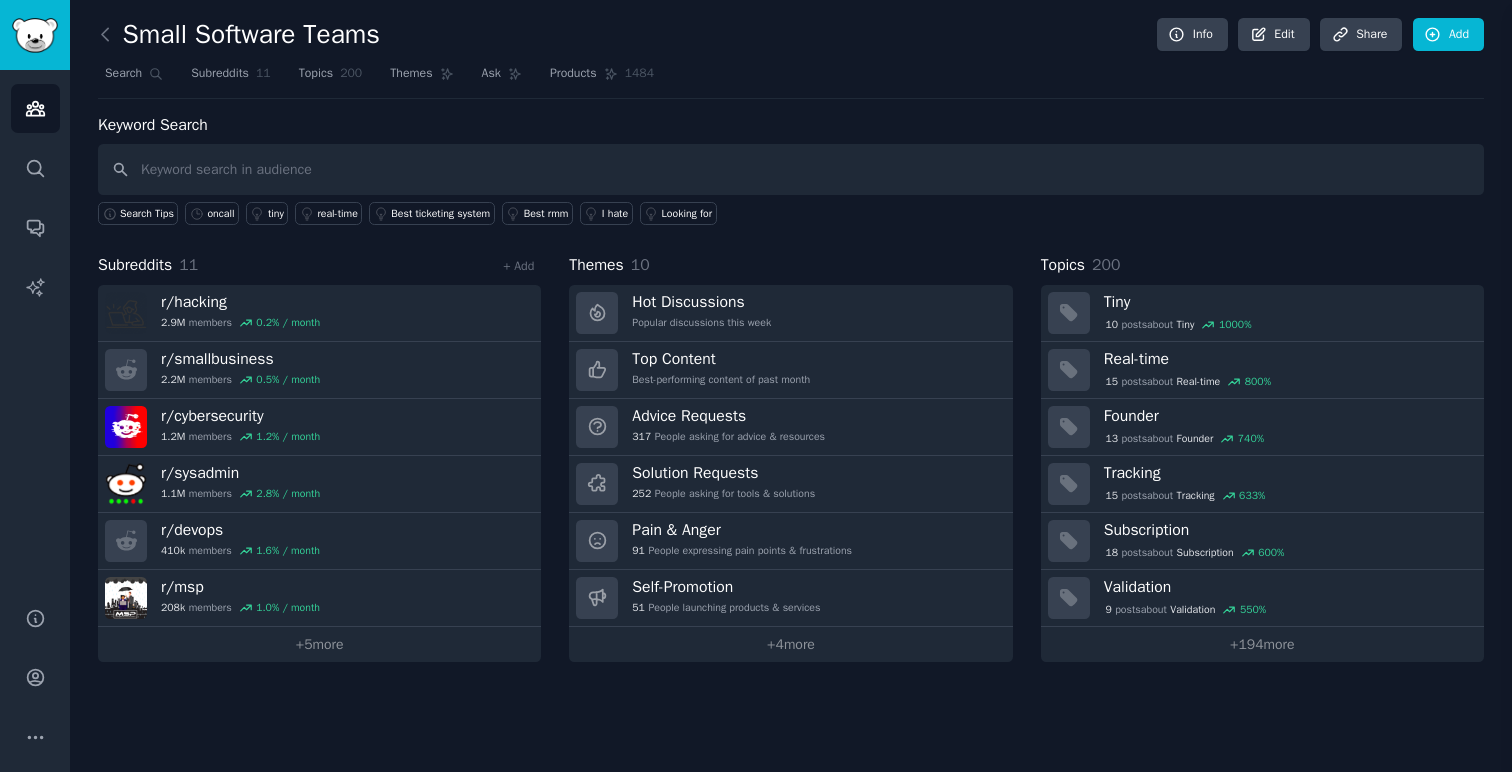 scroll, scrollTop: 0, scrollLeft: 0, axis: both 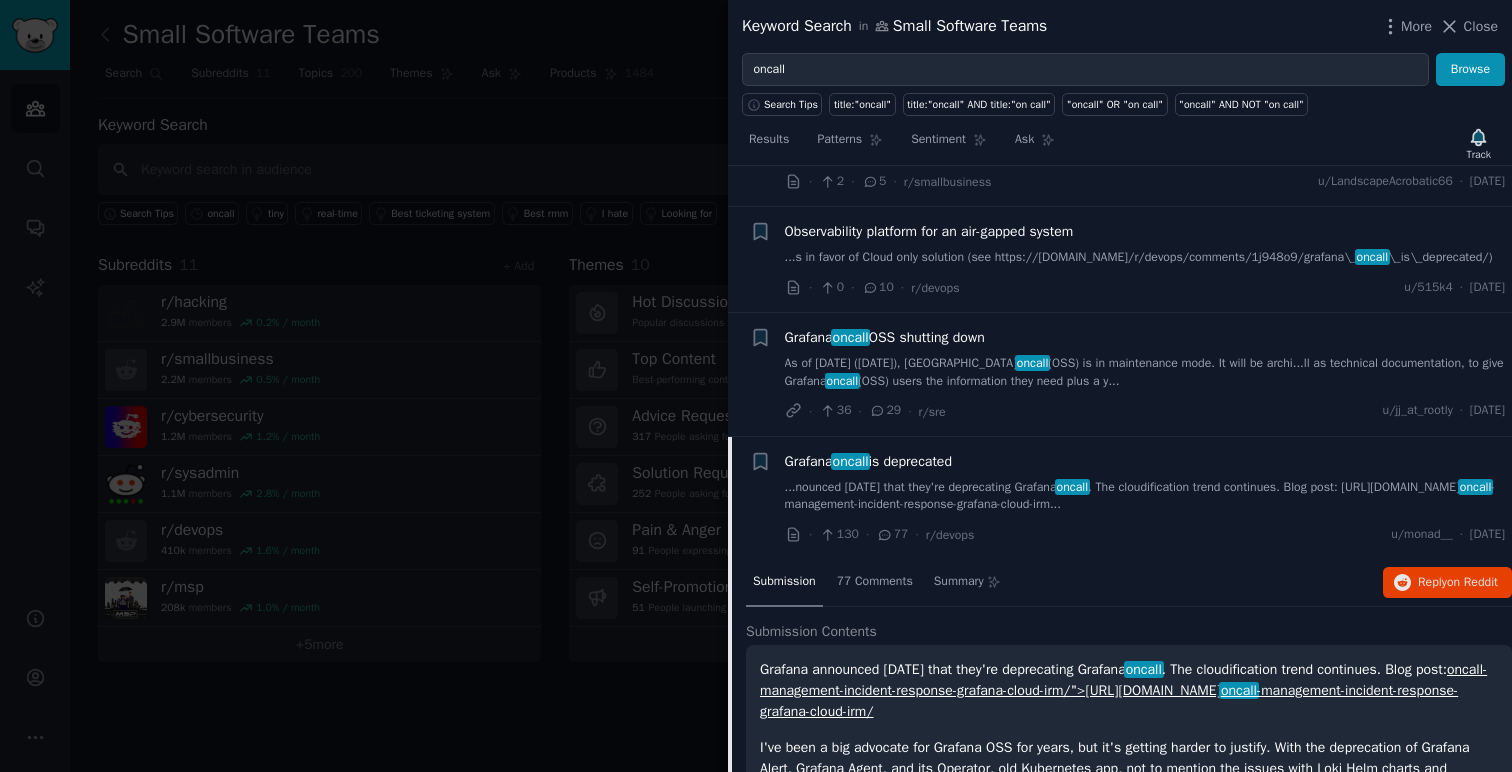 click on "Grafana  oncall  OSS shutting down" at bounding box center (885, 337) 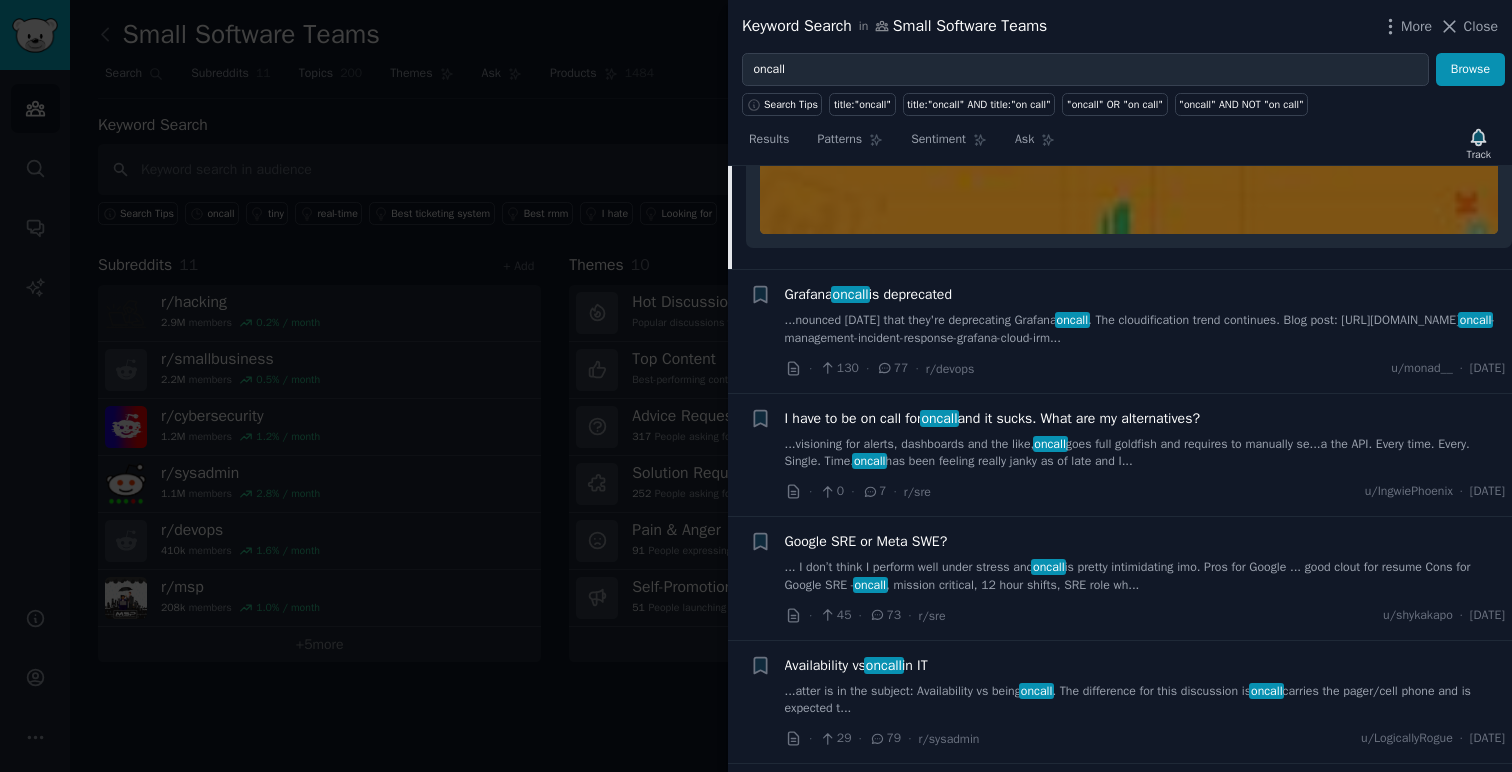 scroll, scrollTop: 1423, scrollLeft: 0, axis: vertical 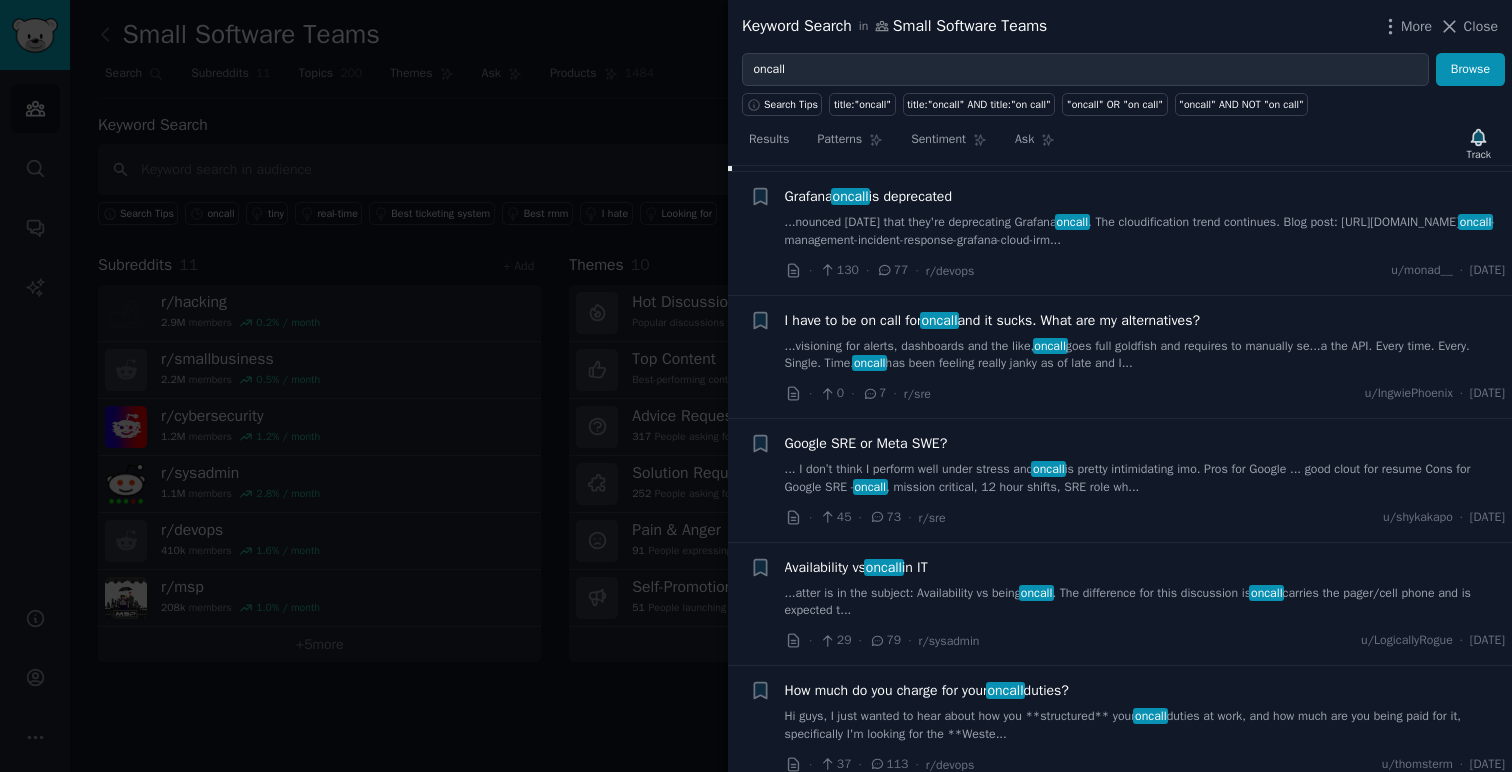 click on "Grafana  oncall  is deprecated ...nounced today that they're deprecating Grafana  oncall . The cloudification trend continues.
Blog post: https://grafana.com/blog/2025/03/11/ oncall -management-incident-response-grafana-cloud-irm..." at bounding box center (1145, 217) 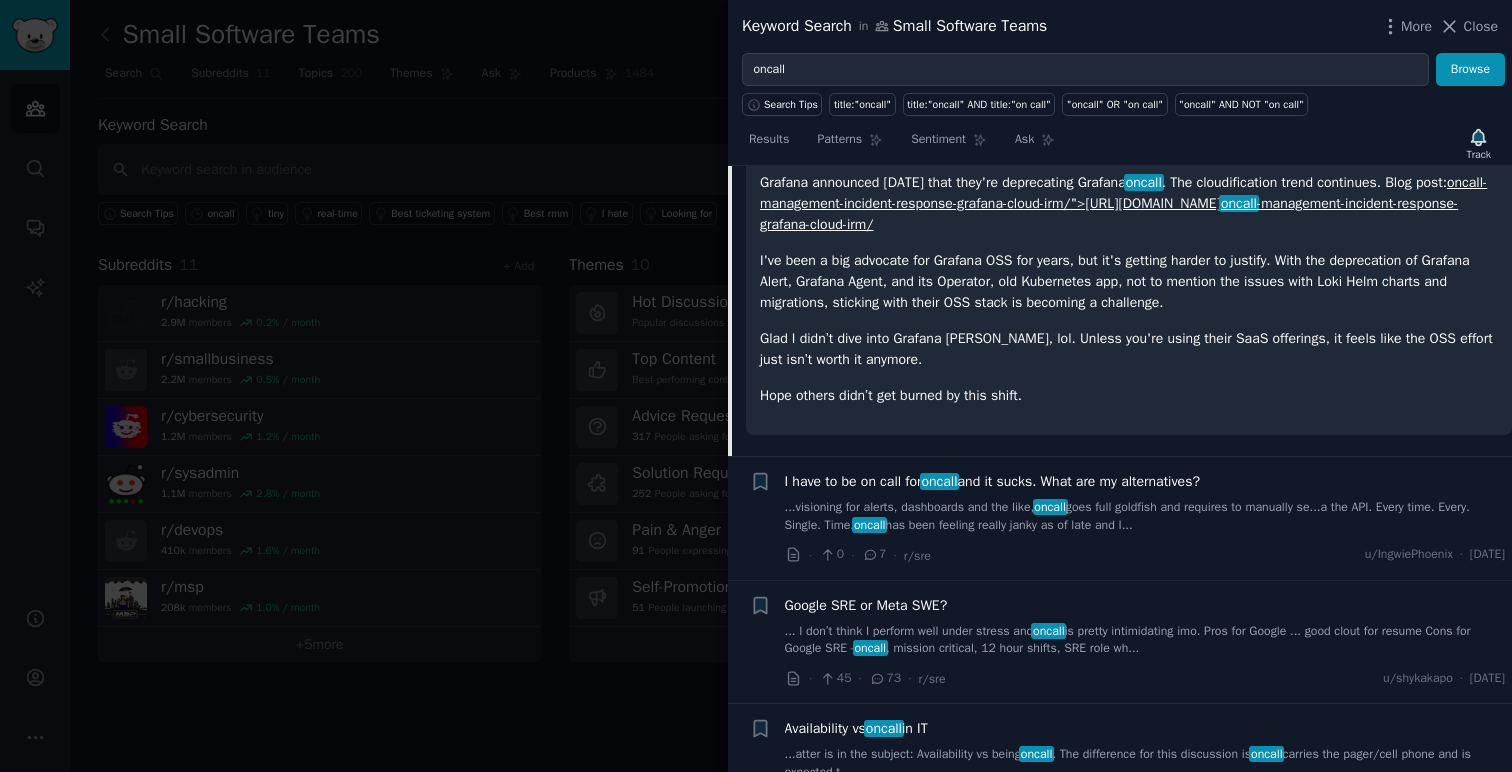 scroll, scrollTop: 851, scrollLeft: 0, axis: vertical 